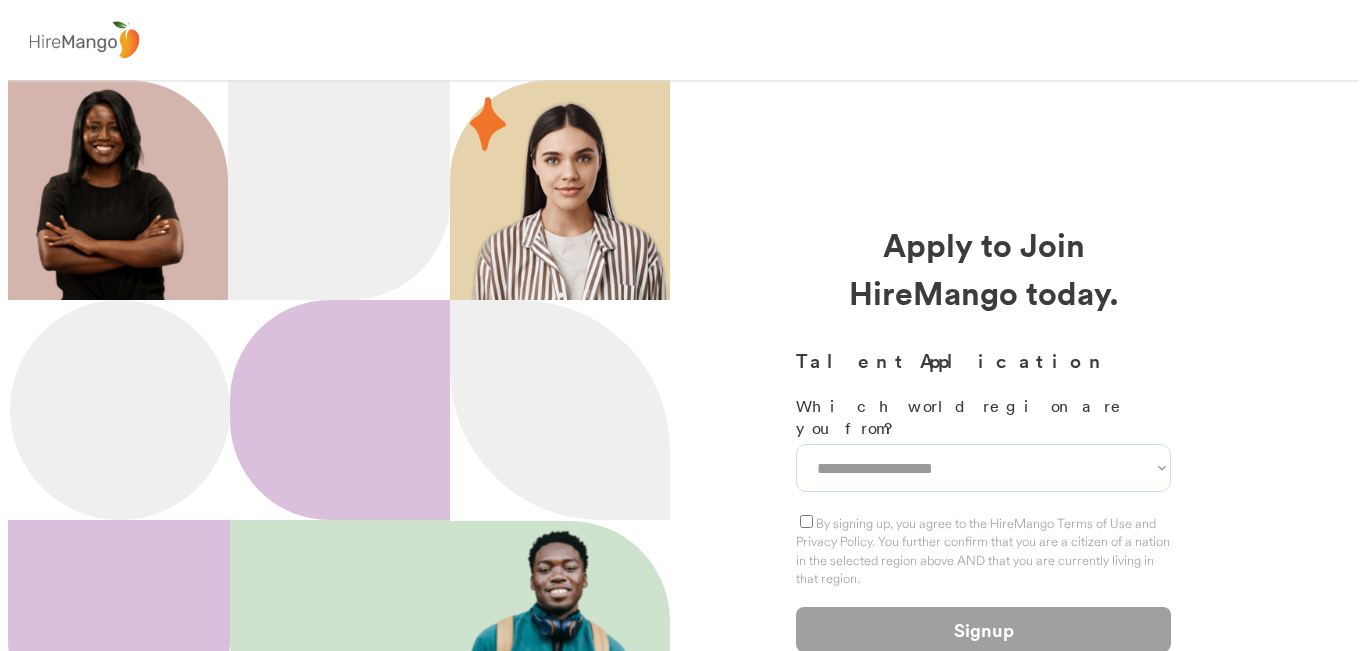 scroll, scrollTop: 0, scrollLeft: 0, axis: both 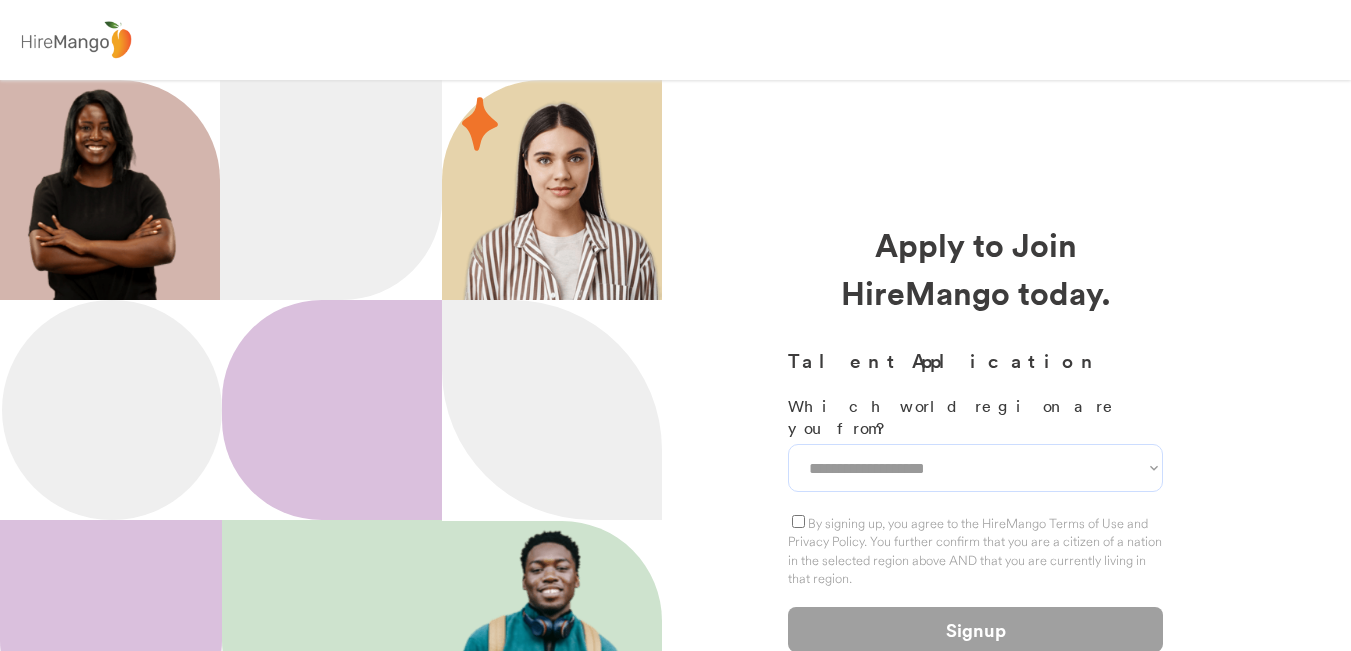 click on "**********" at bounding box center [975, 468] 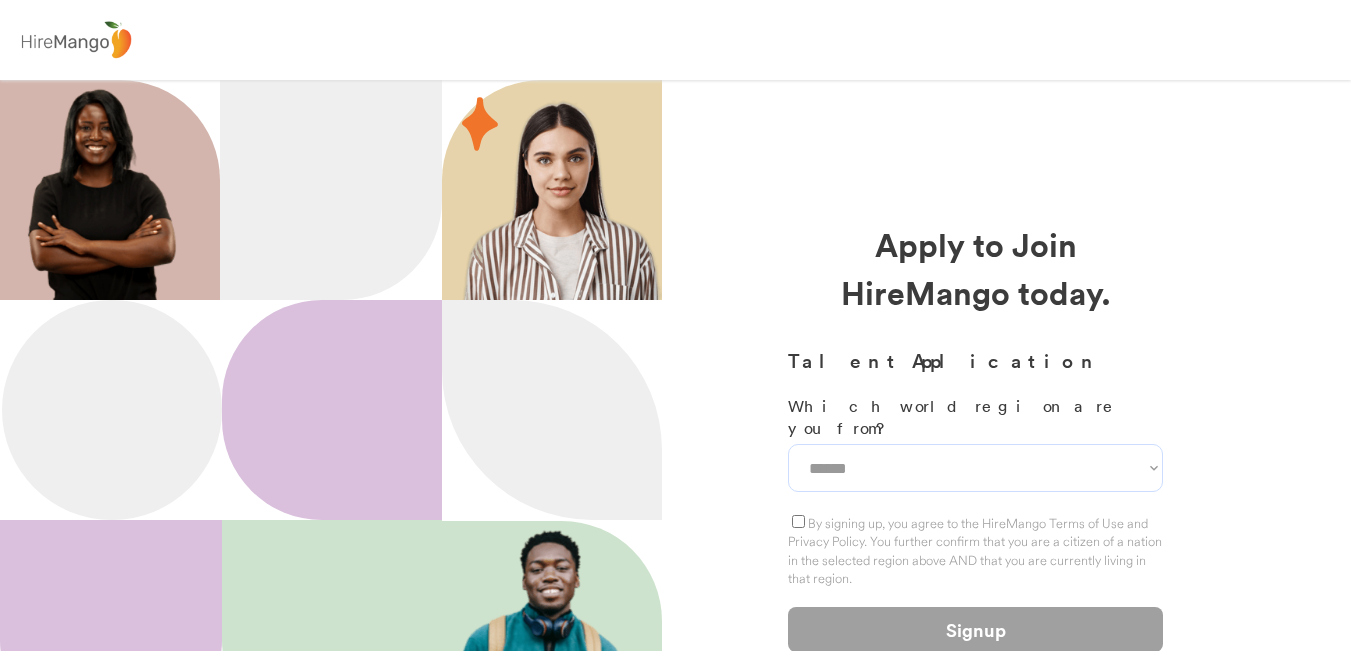 click on "**********" at bounding box center [975, 468] 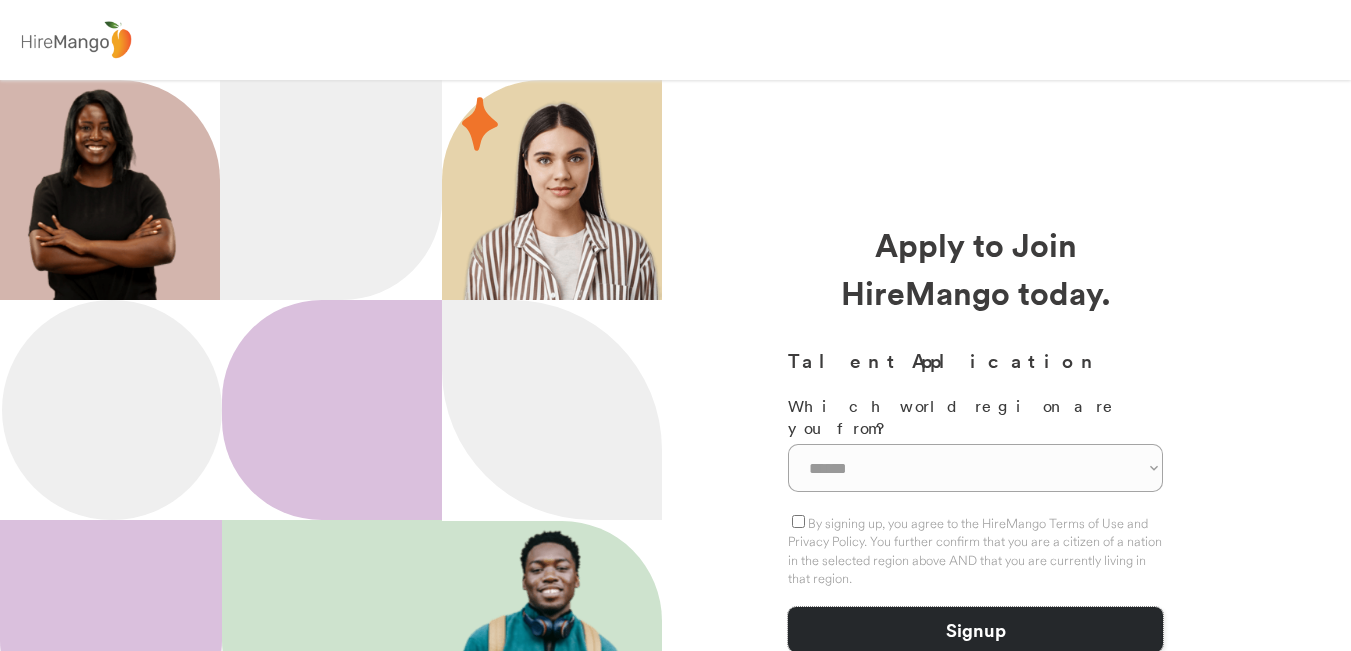 click on "Signup" at bounding box center [975, 629] 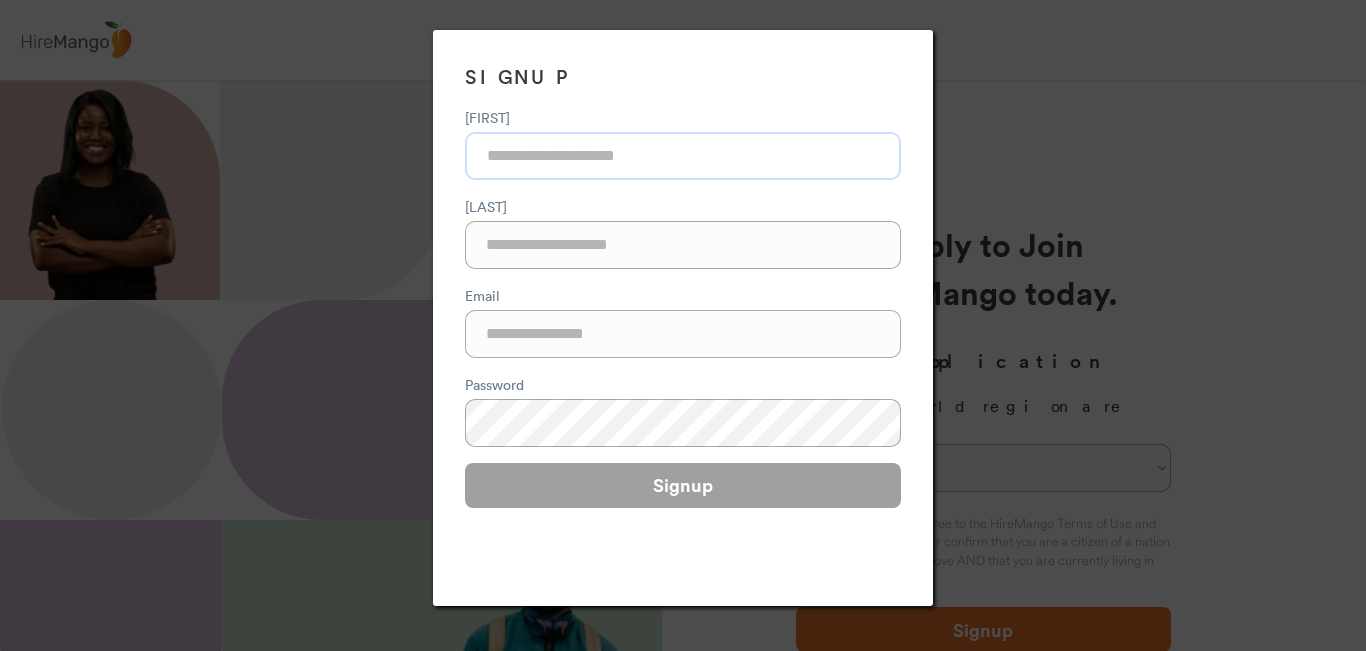 click at bounding box center [683, 156] 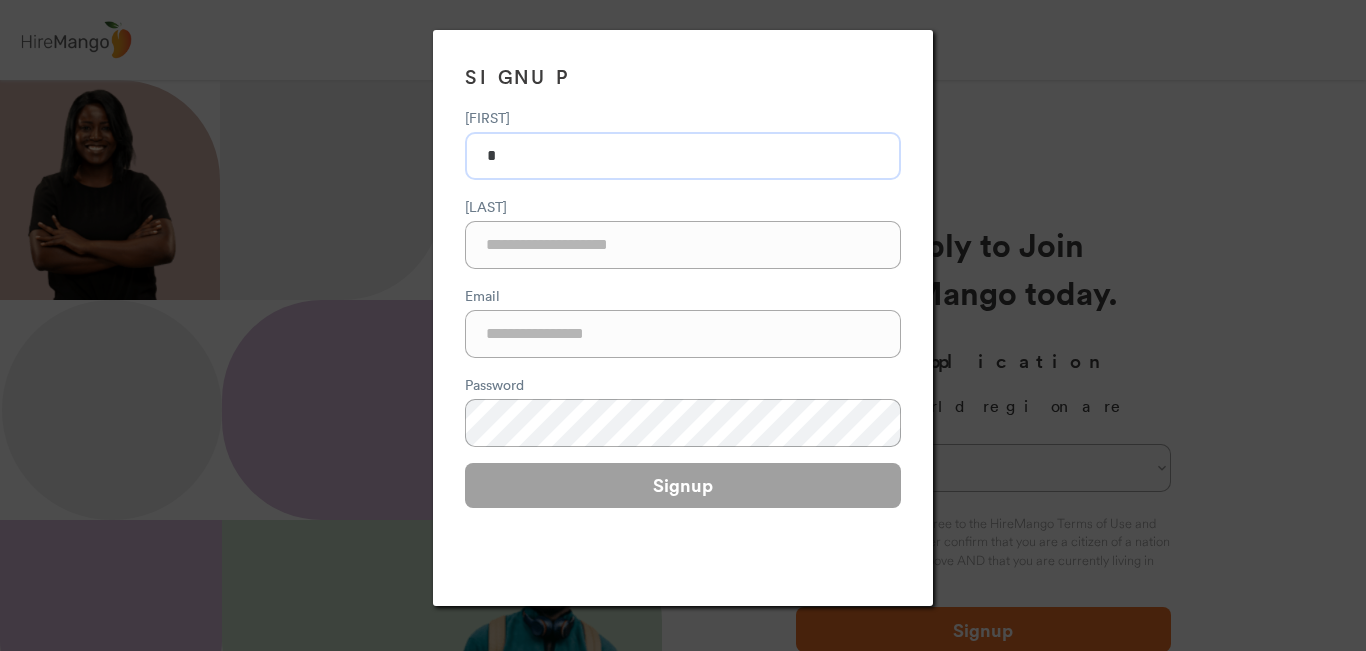 click at bounding box center [683, 156] 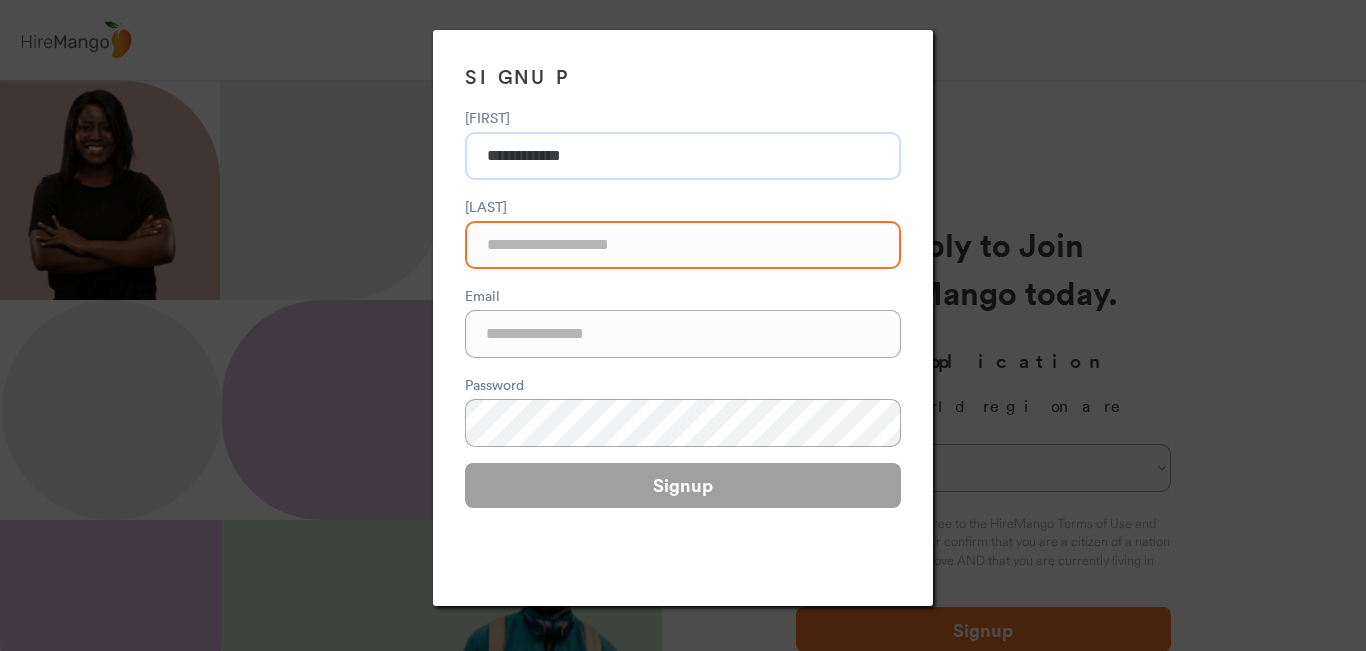 type on "**********" 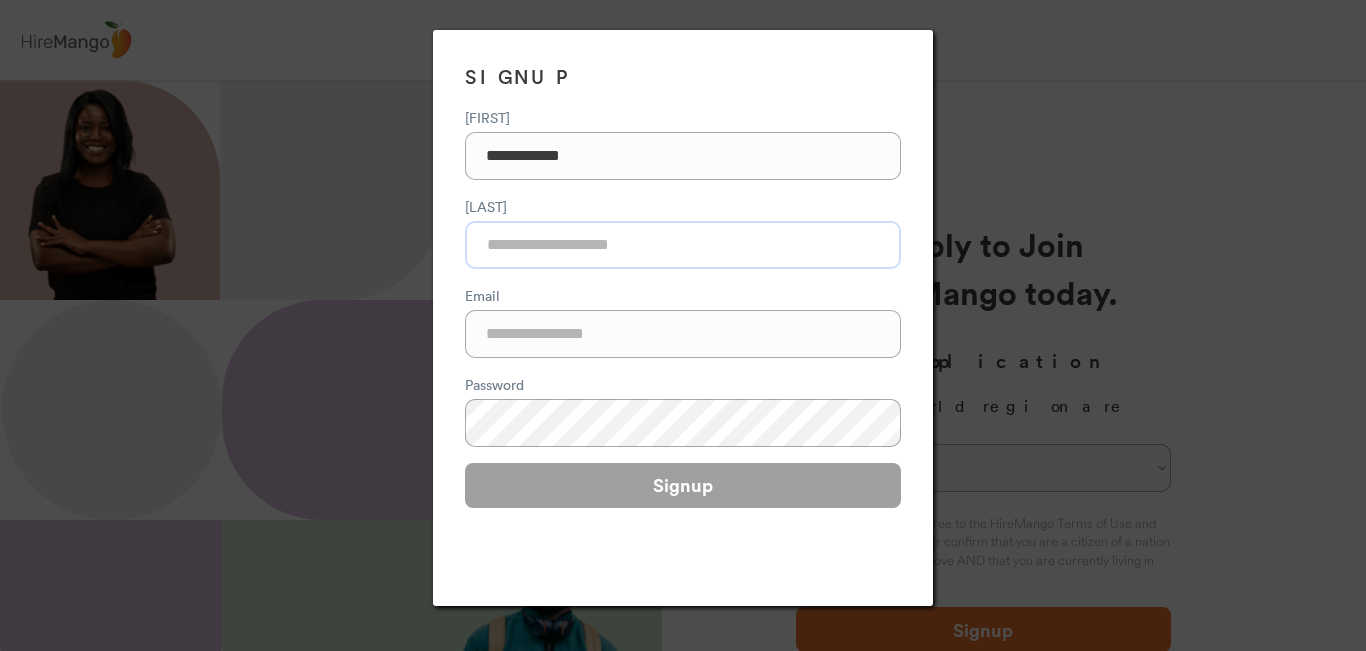 click at bounding box center (683, 245) 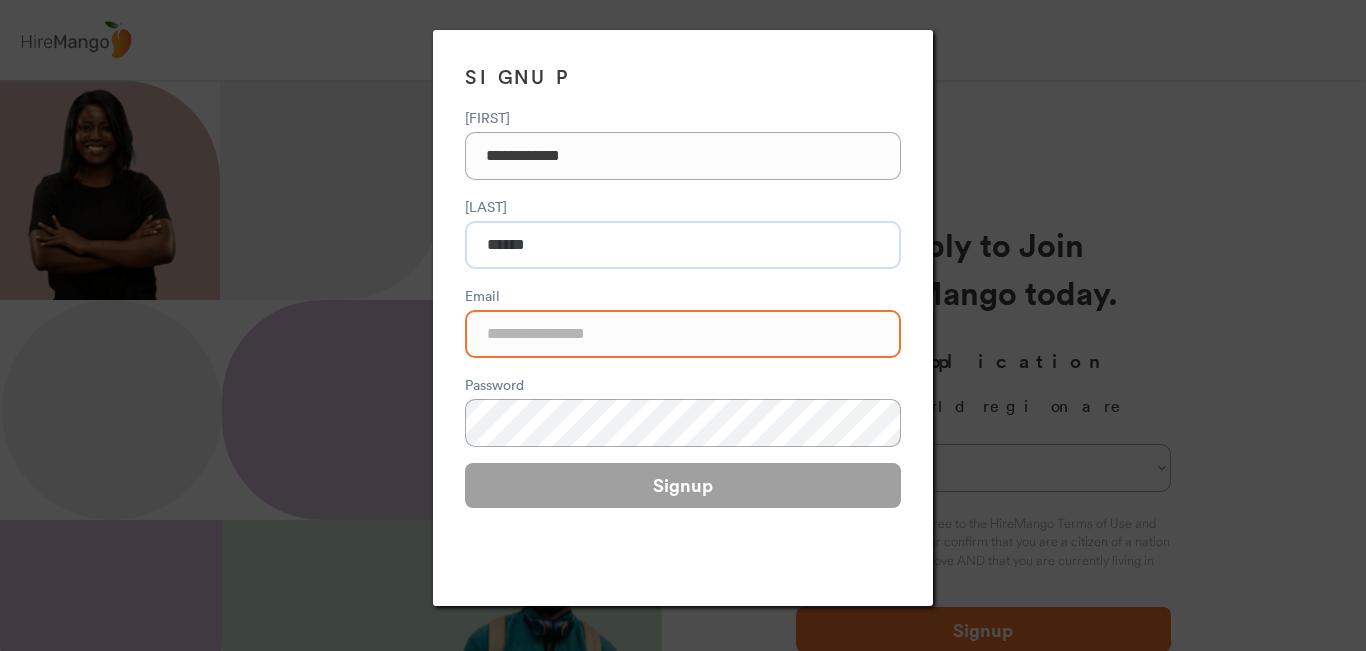 type on "******" 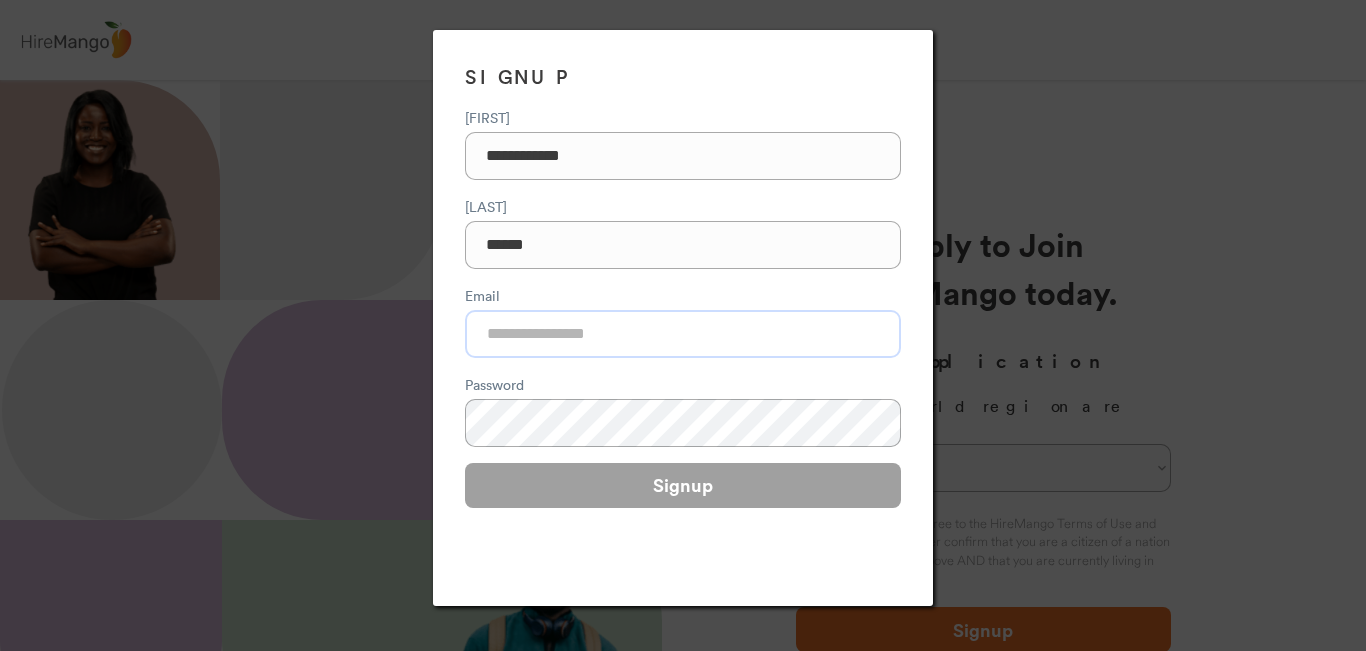 type on "**********" 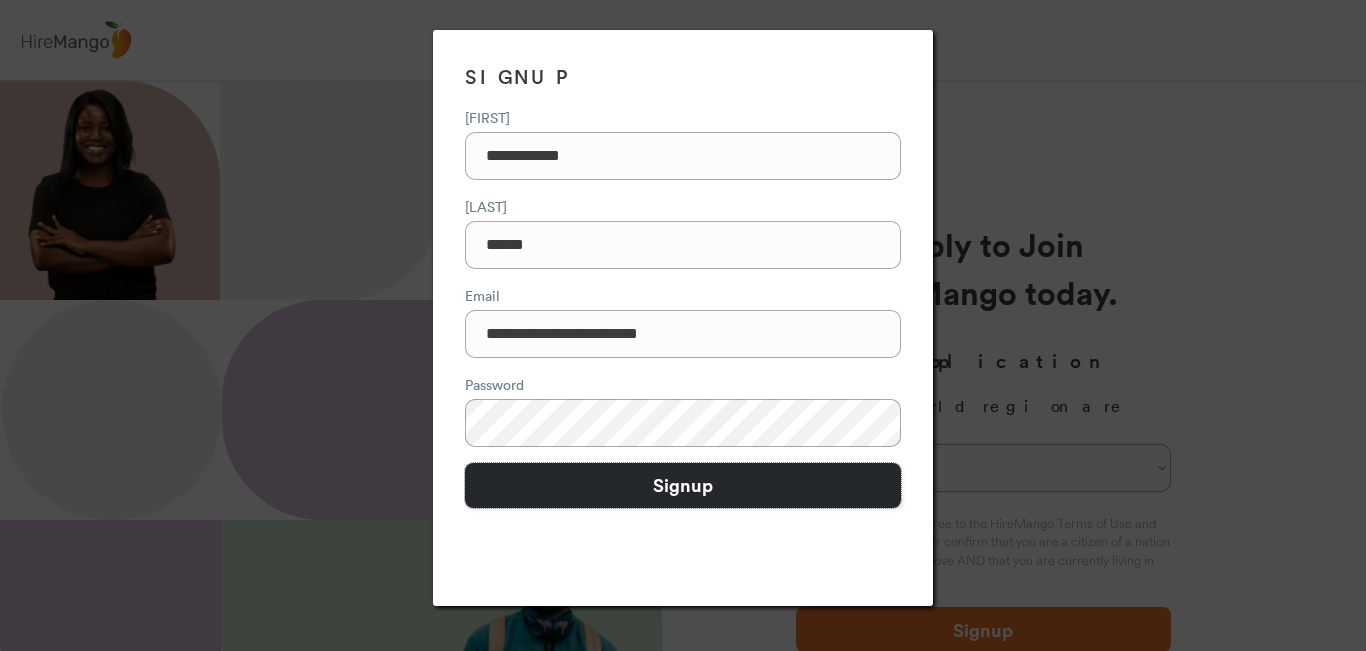 click on "Signup" at bounding box center [683, 485] 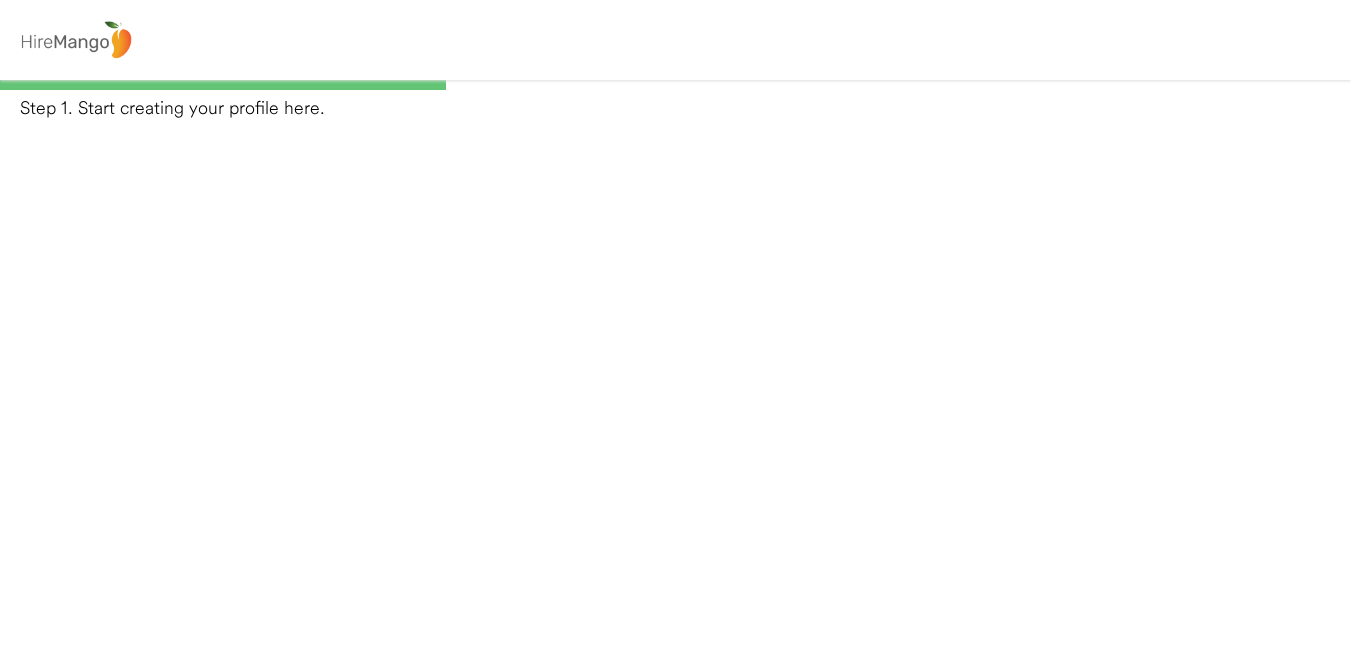 scroll, scrollTop: 0, scrollLeft: 0, axis: both 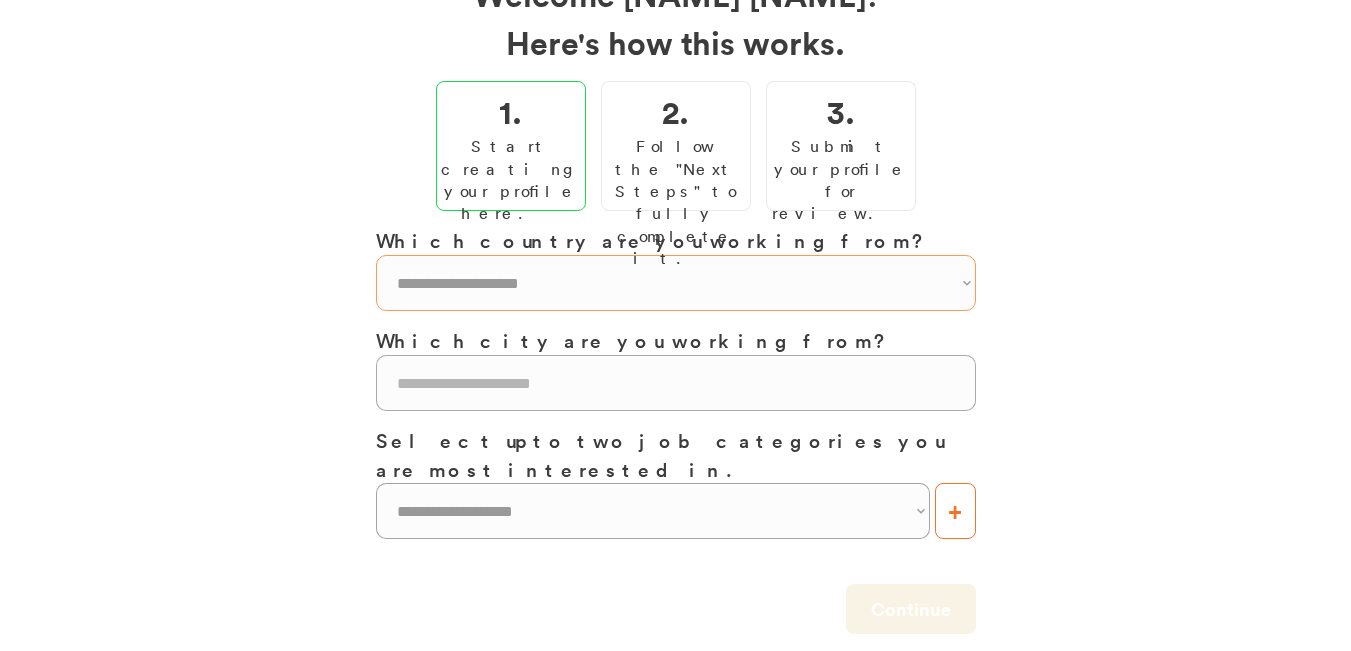 click on "**********" at bounding box center [676, 283] 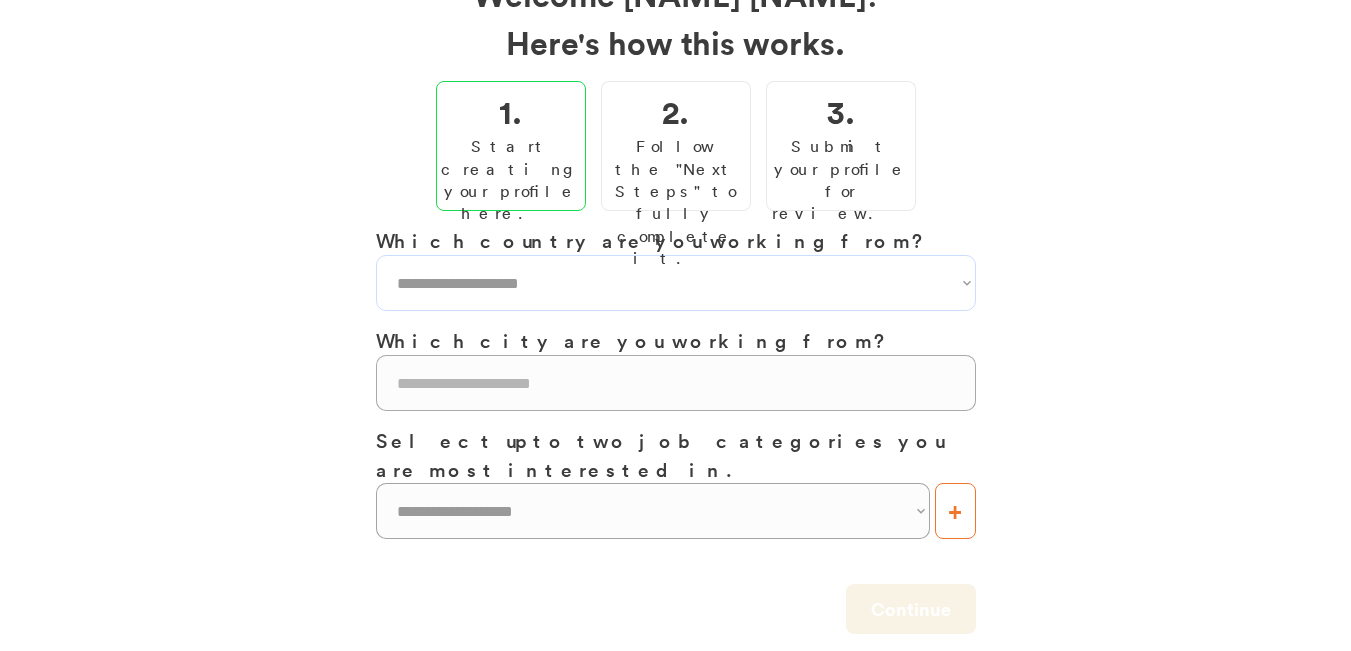 select on "**********" 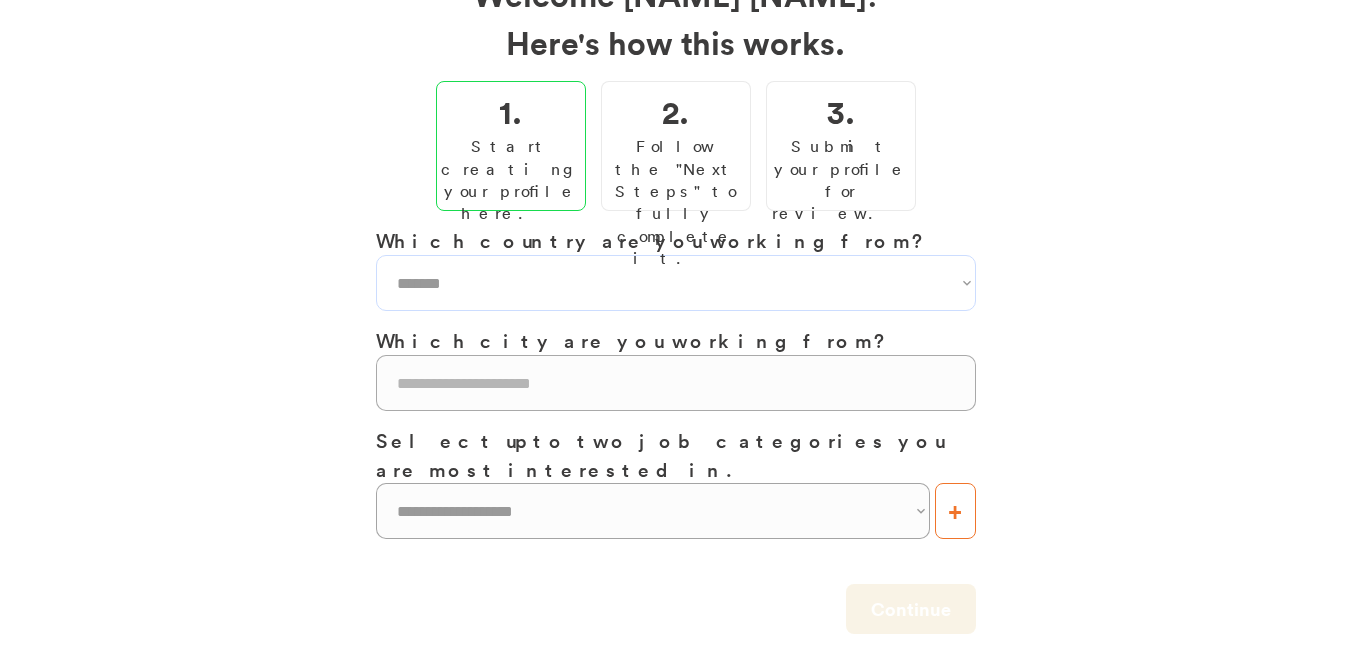 click on "**********" at bounding box center [676, 283] 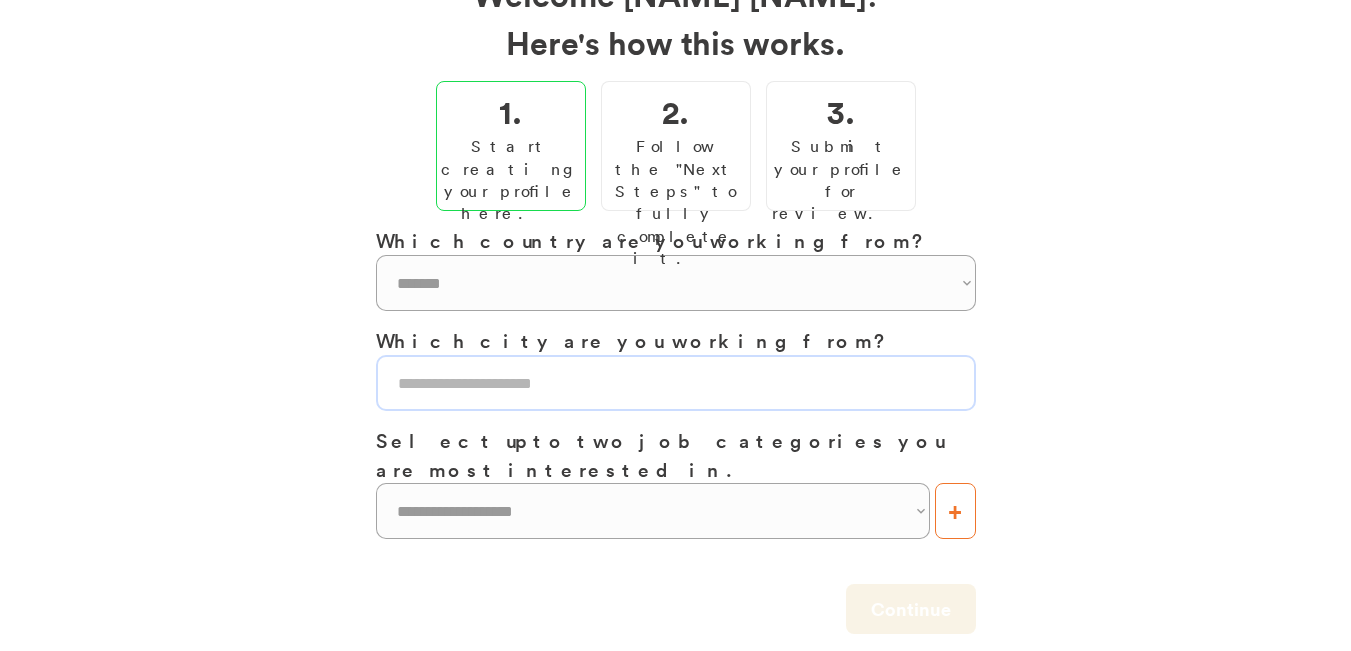 click at bounding box center (676, 383) 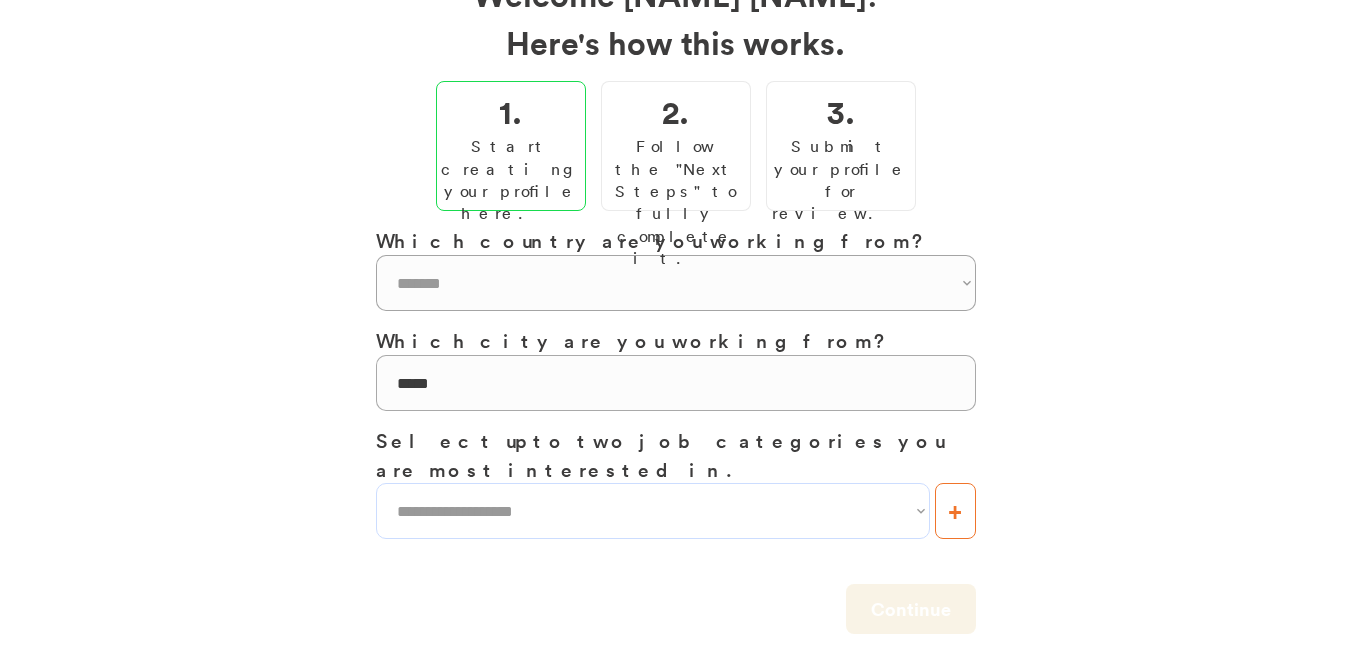 click on "**********" at bounding box center (653, 511) 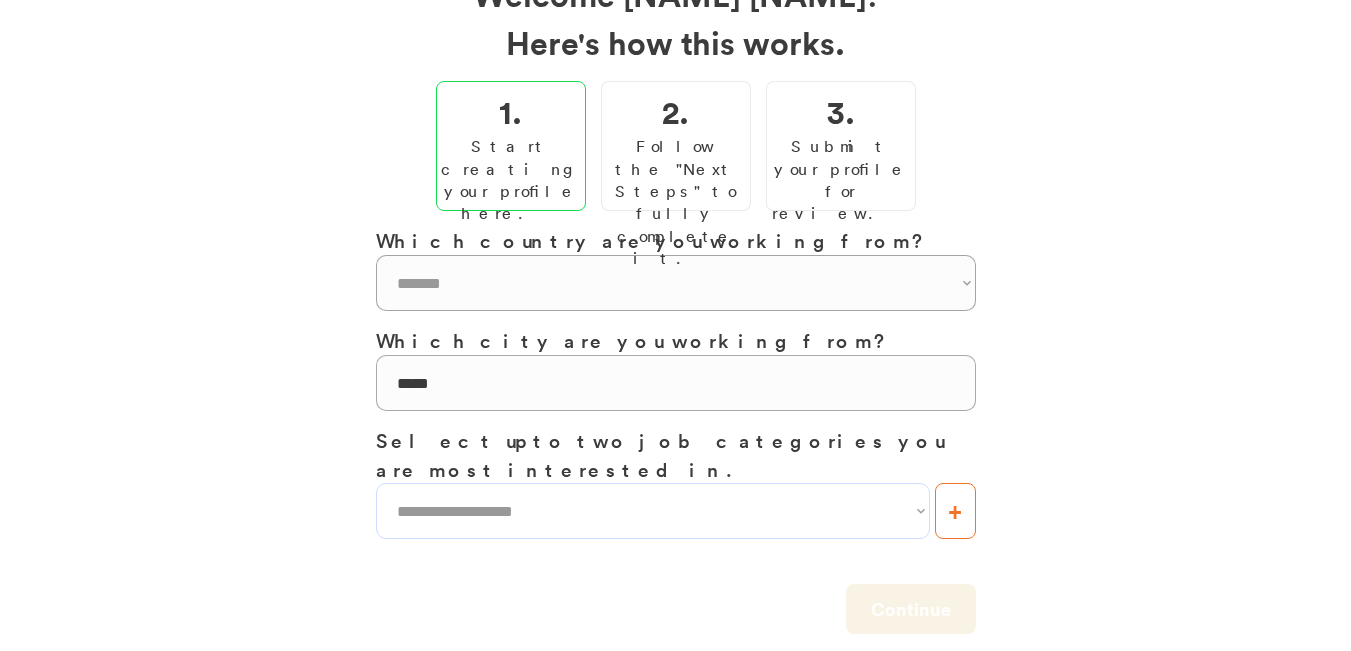 click on "**********" at bounding box center (653, 511) 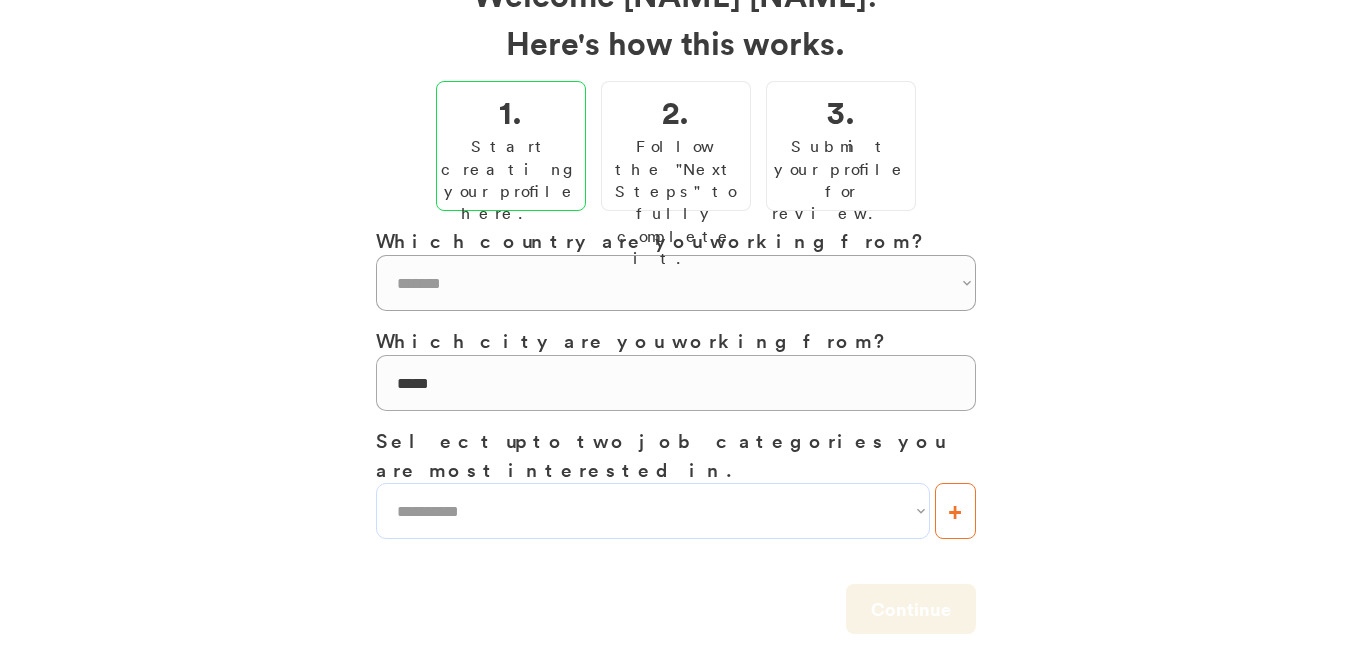 click on "**********" at bounding box center (653, 511) 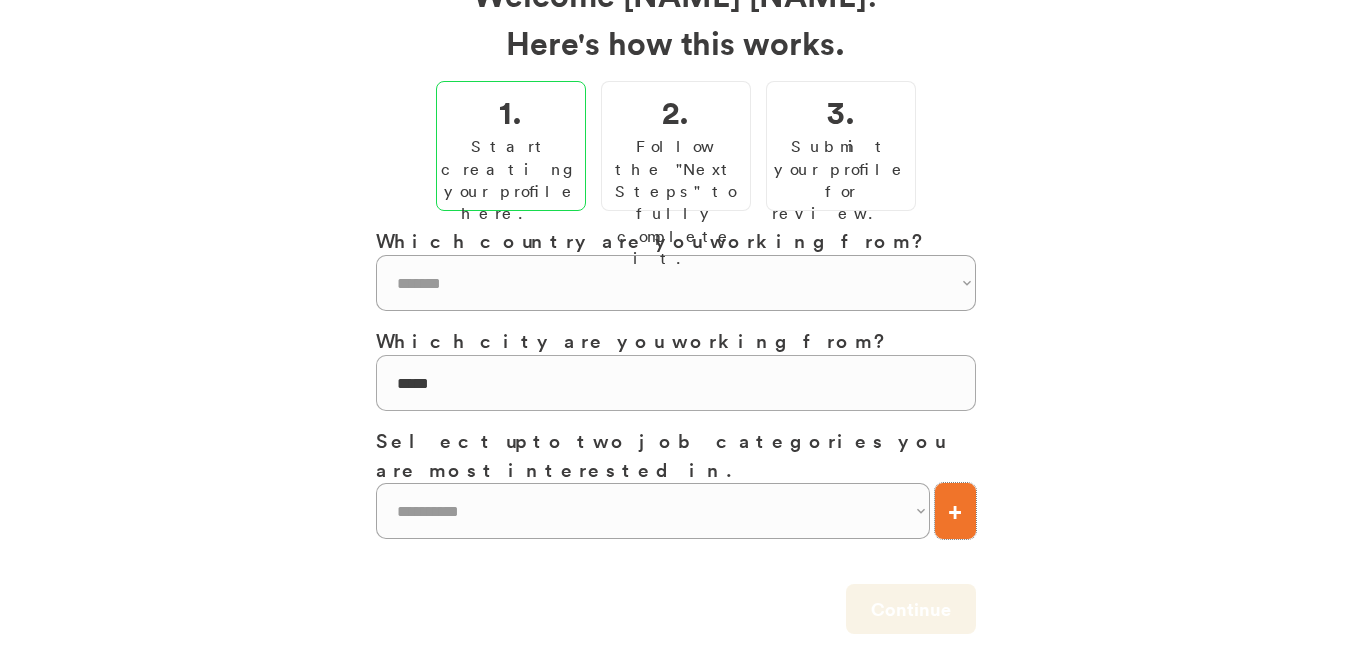 click on "+" at bounding box center (955, 511) 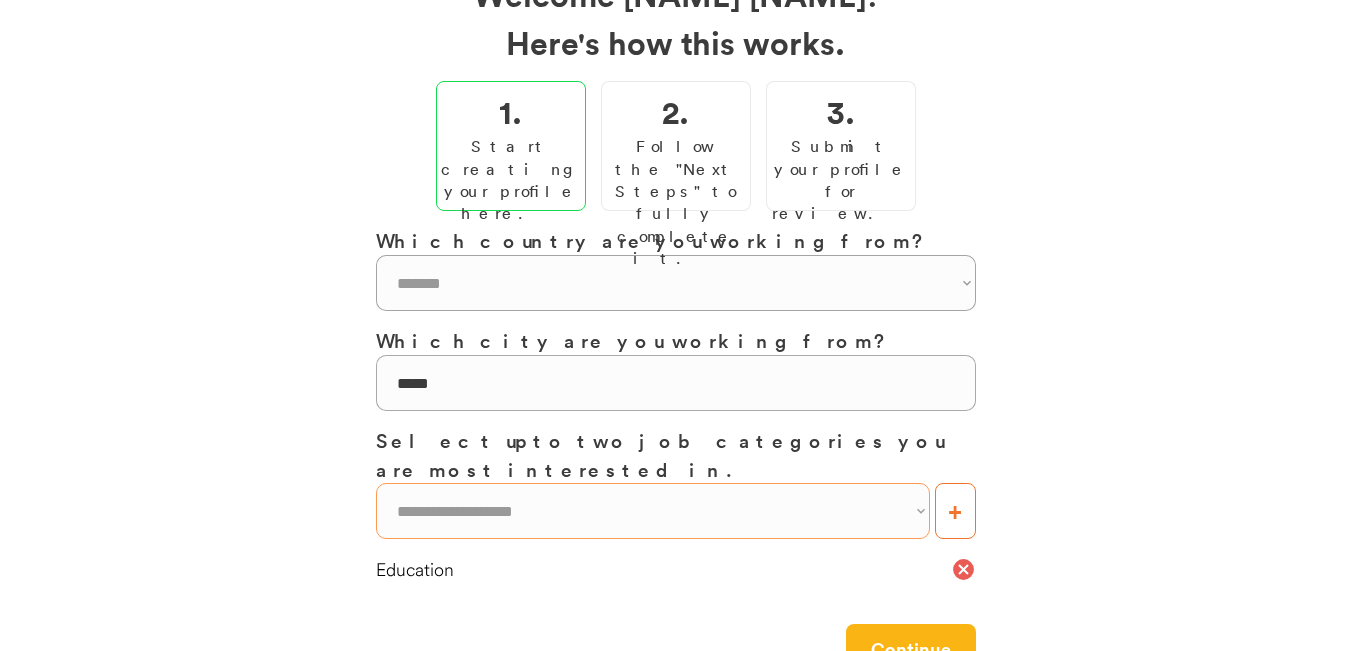 click on "**********" at bounding box center (653, 511) 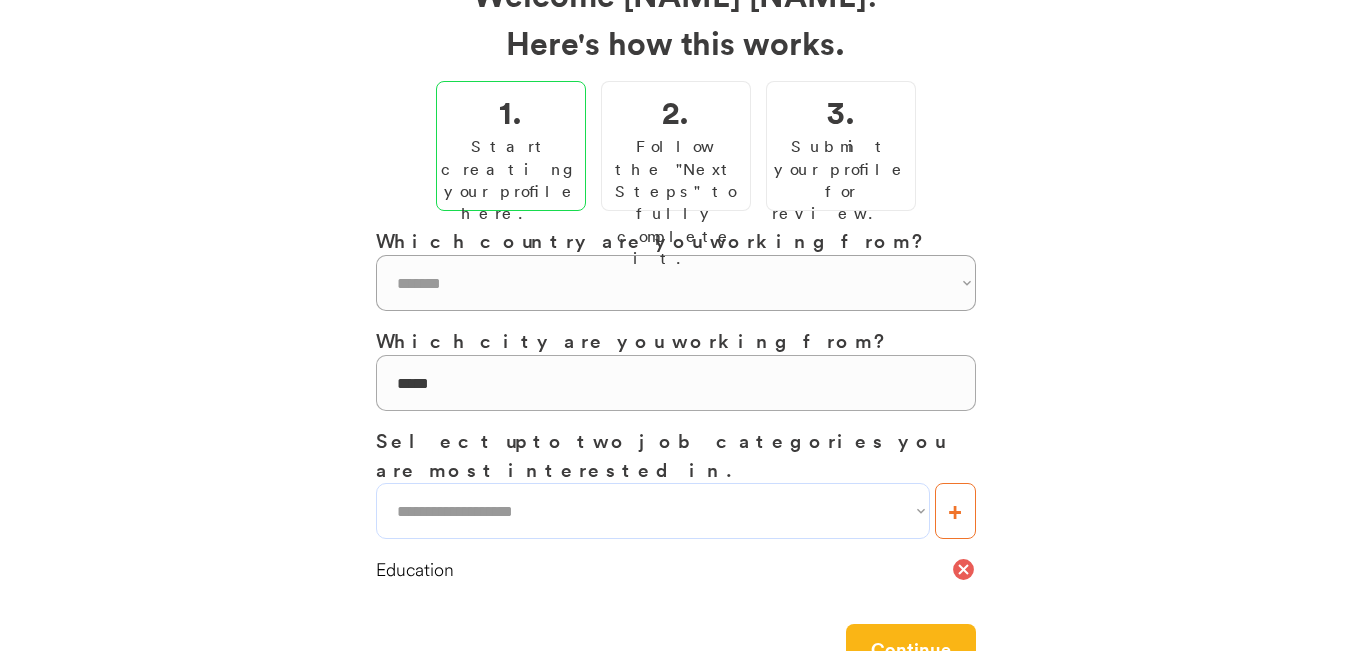 select on "**********" 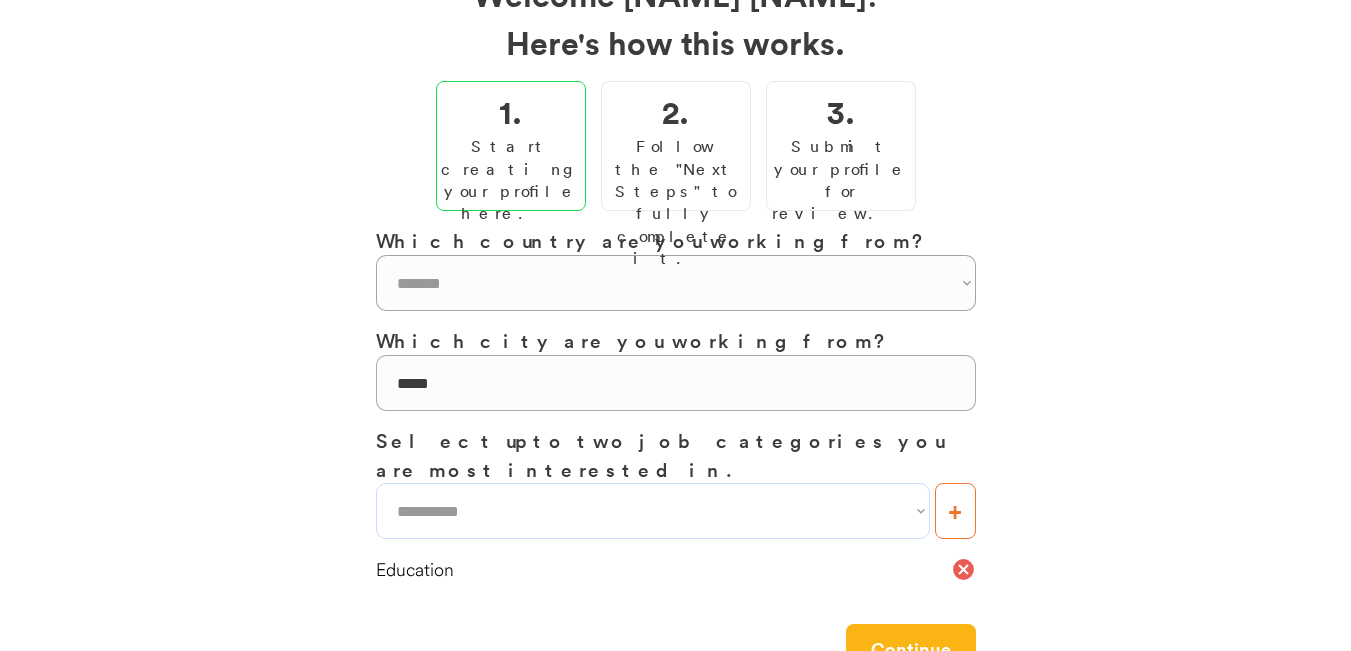 click on "**********" at bounding box center (653, 511) 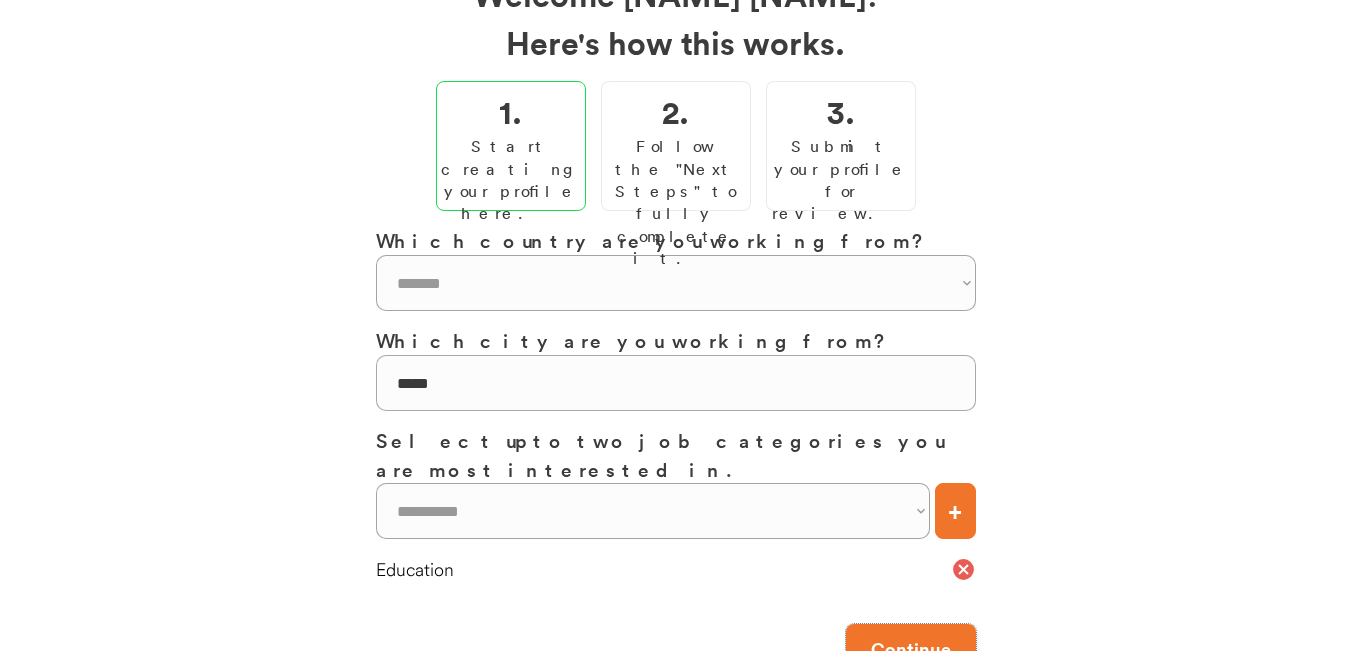 click on "Continue" at bounding box center [911, 649] 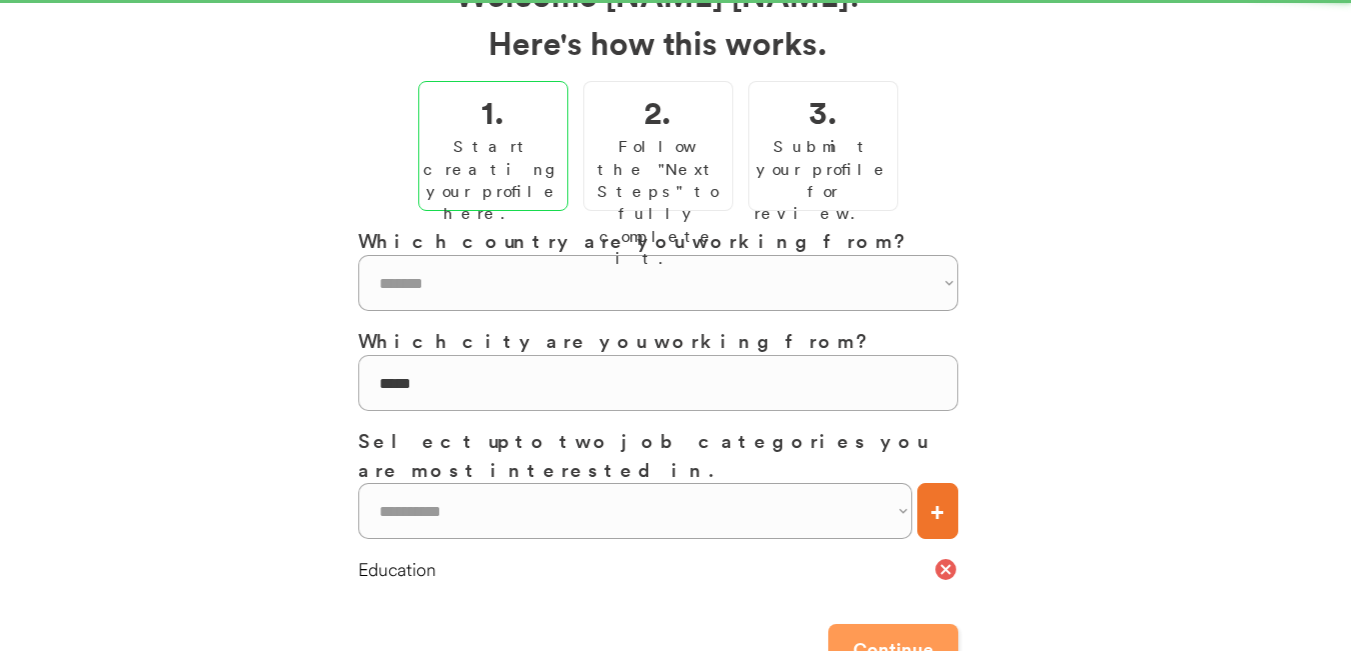 scroll, scrollTop: 0, scrollLeft: 0, axis: both 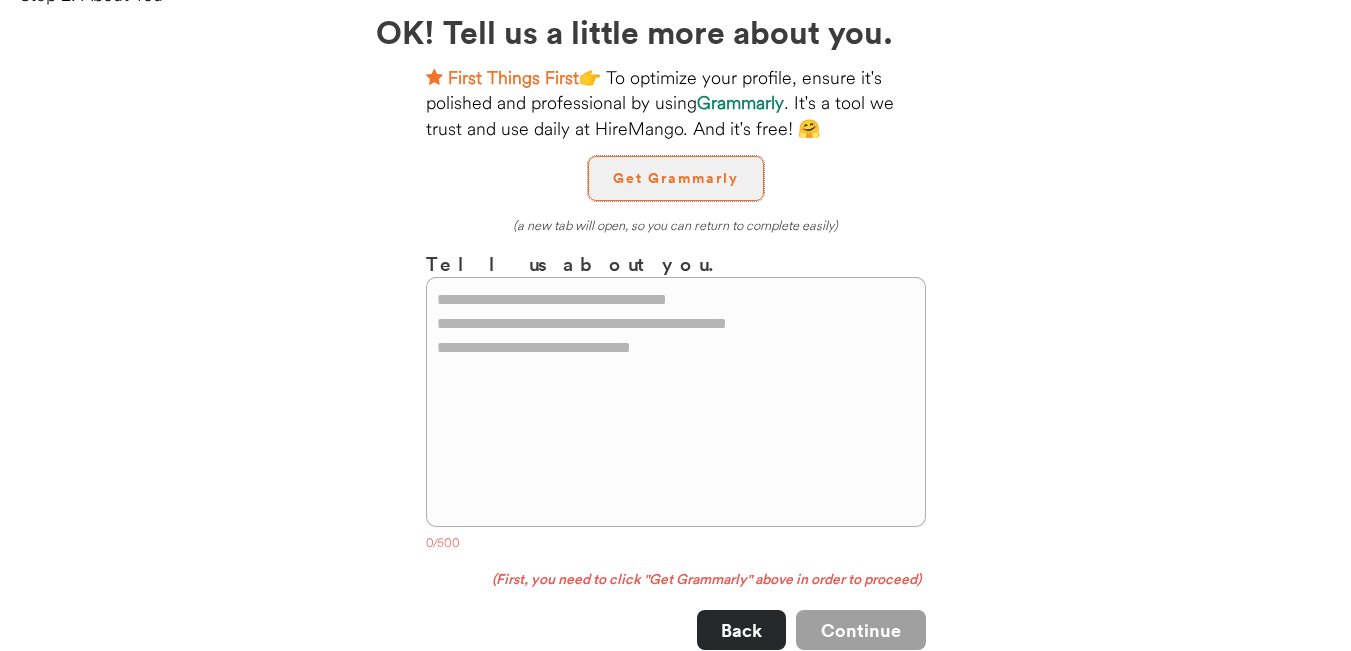 click on "Get Grammarly" at bounding box center (676, 178) 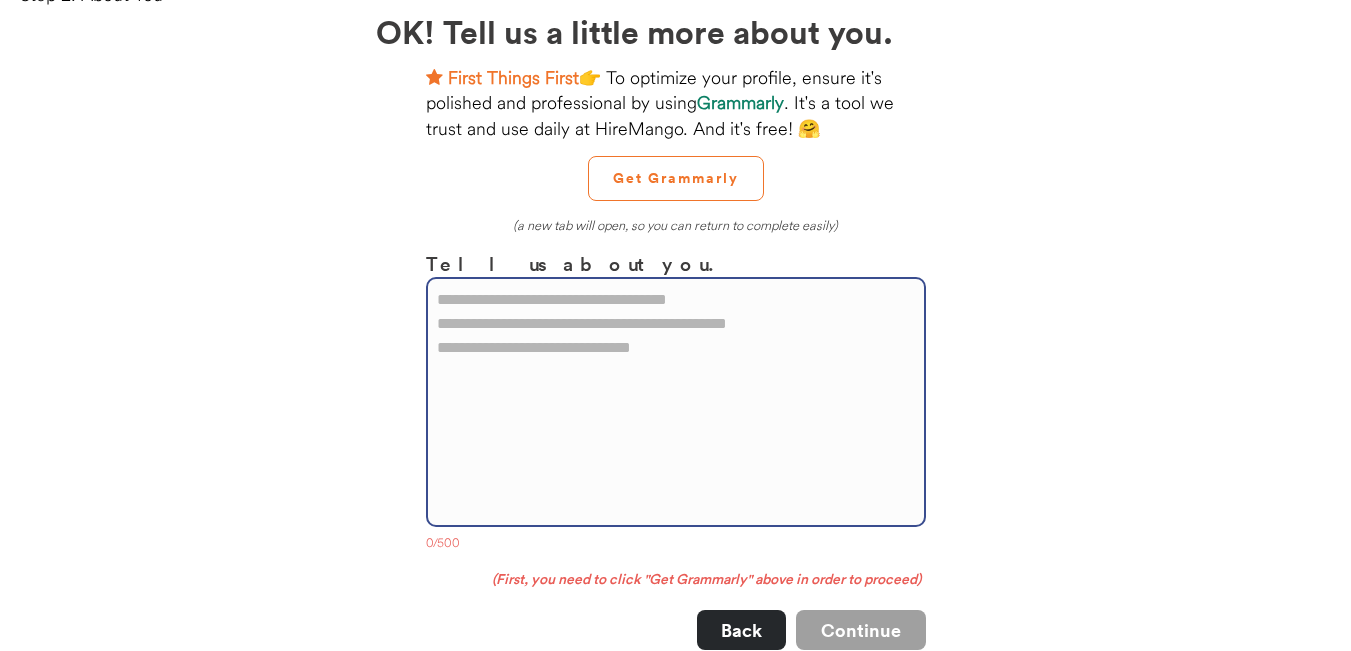 click at bounding box center [676, 402] 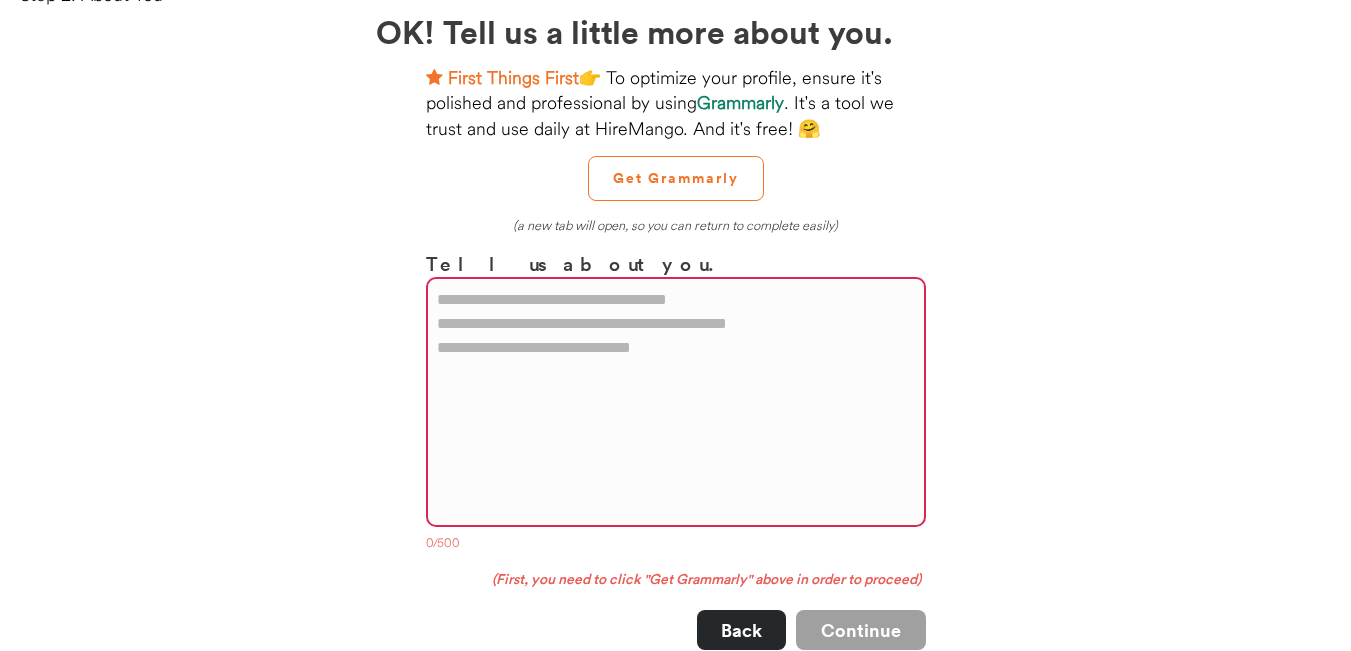 click at bounding box center (676, 402) 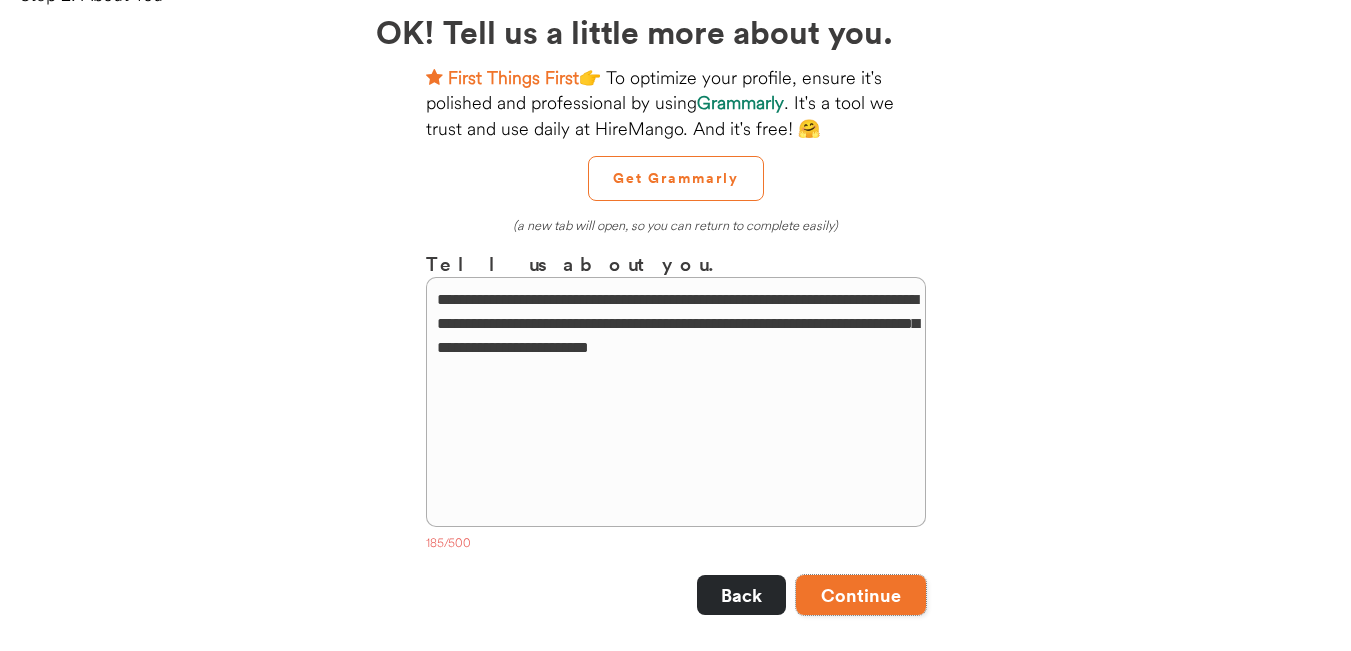 click on "Continue" at bounding box center [861, 595] 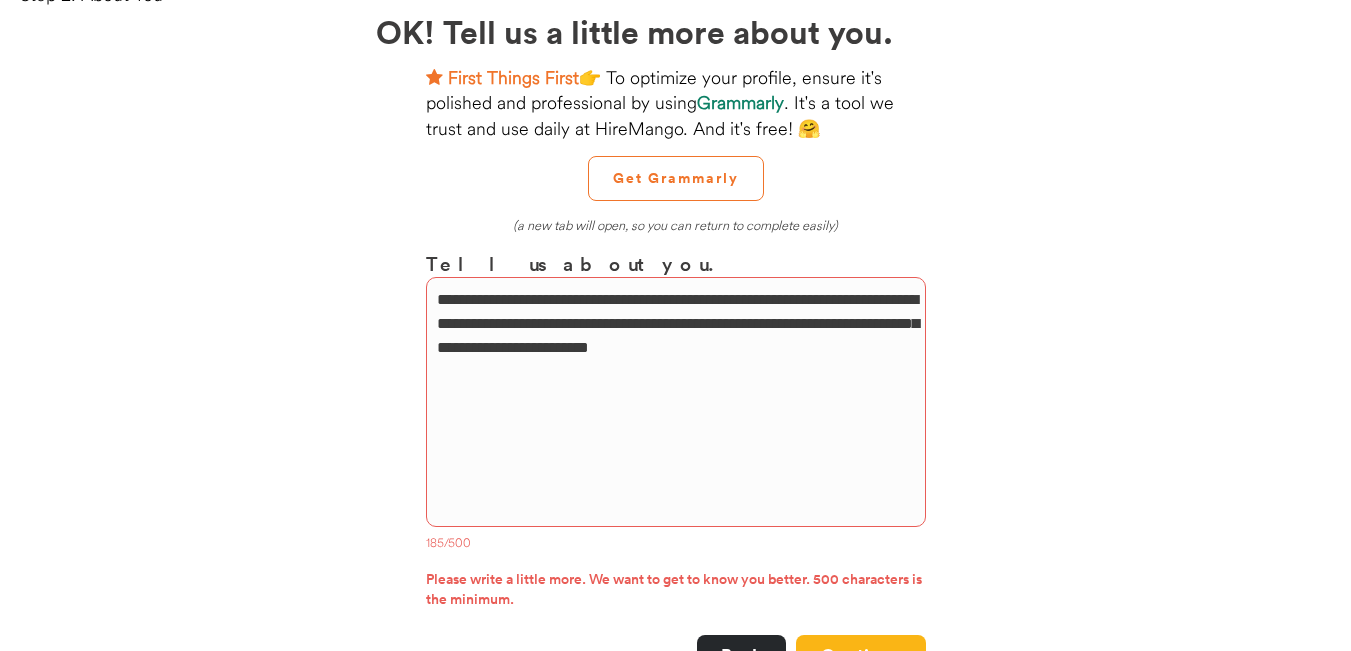 click on "**********" at bounding box center [676, 402] 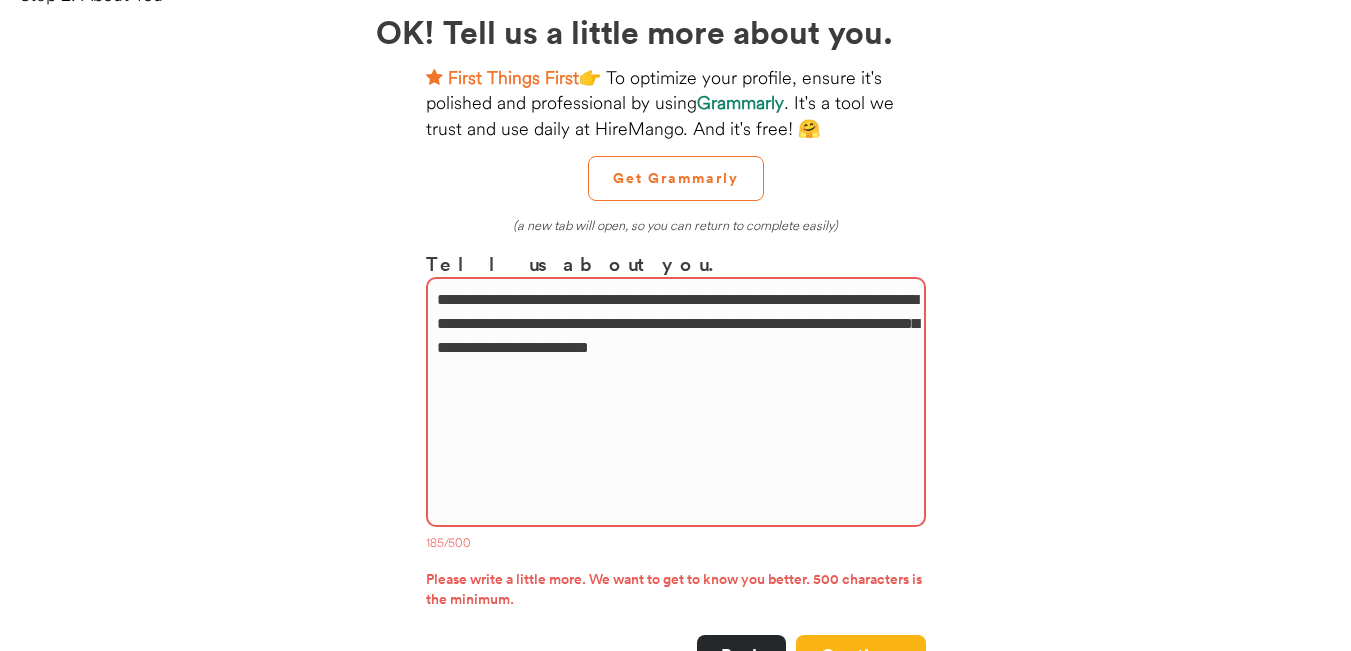 click on "**********" at bounding box center [676, 402] 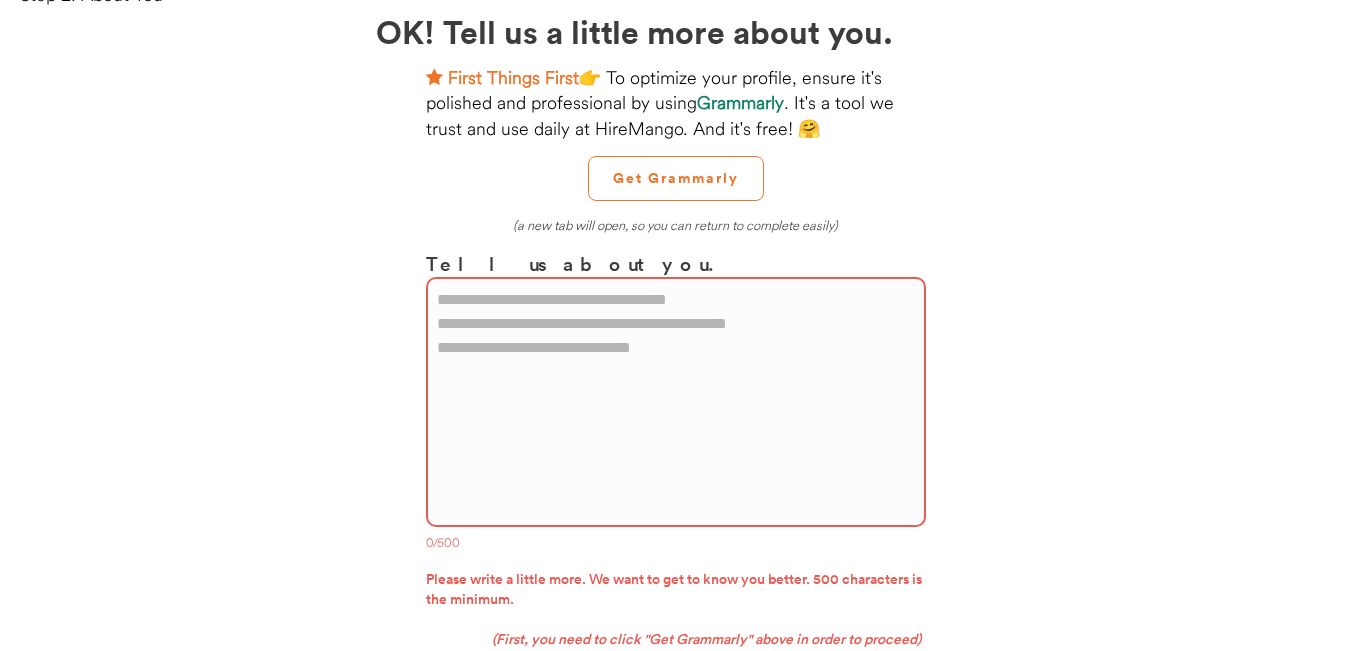 paste on "**********" 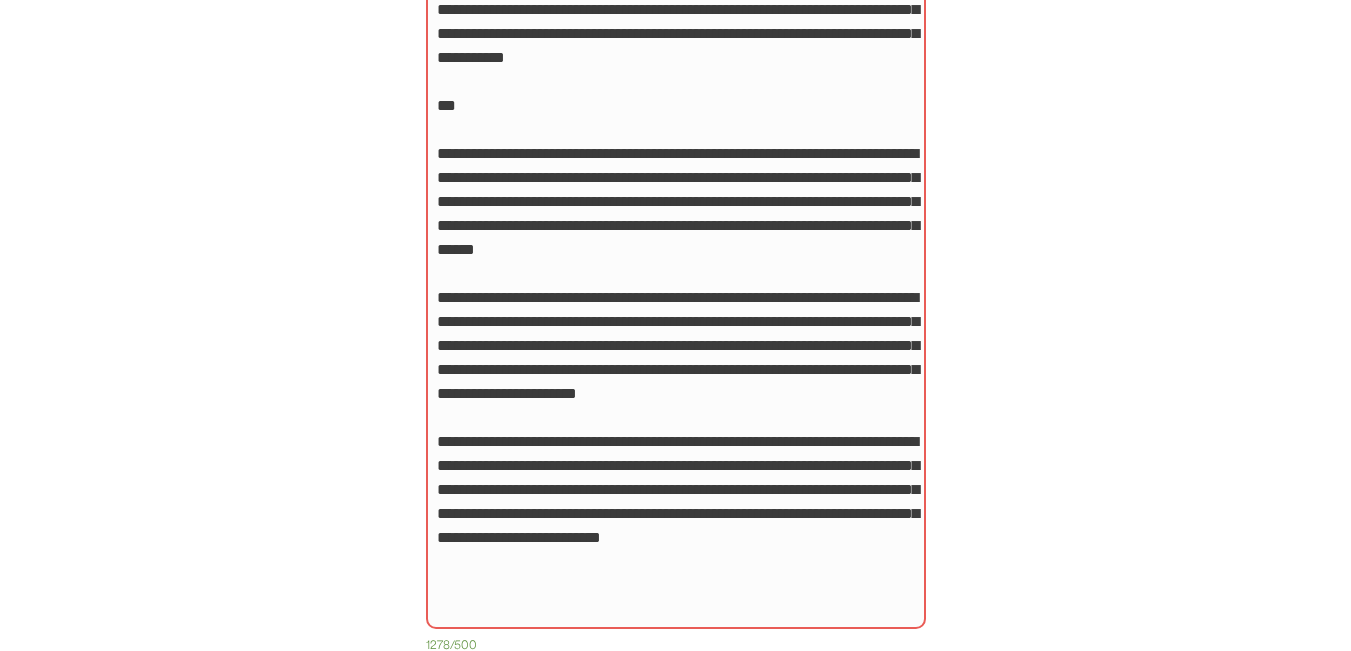 scroll, scrollTop: 403, scrollLeft: 0, axis: vertical 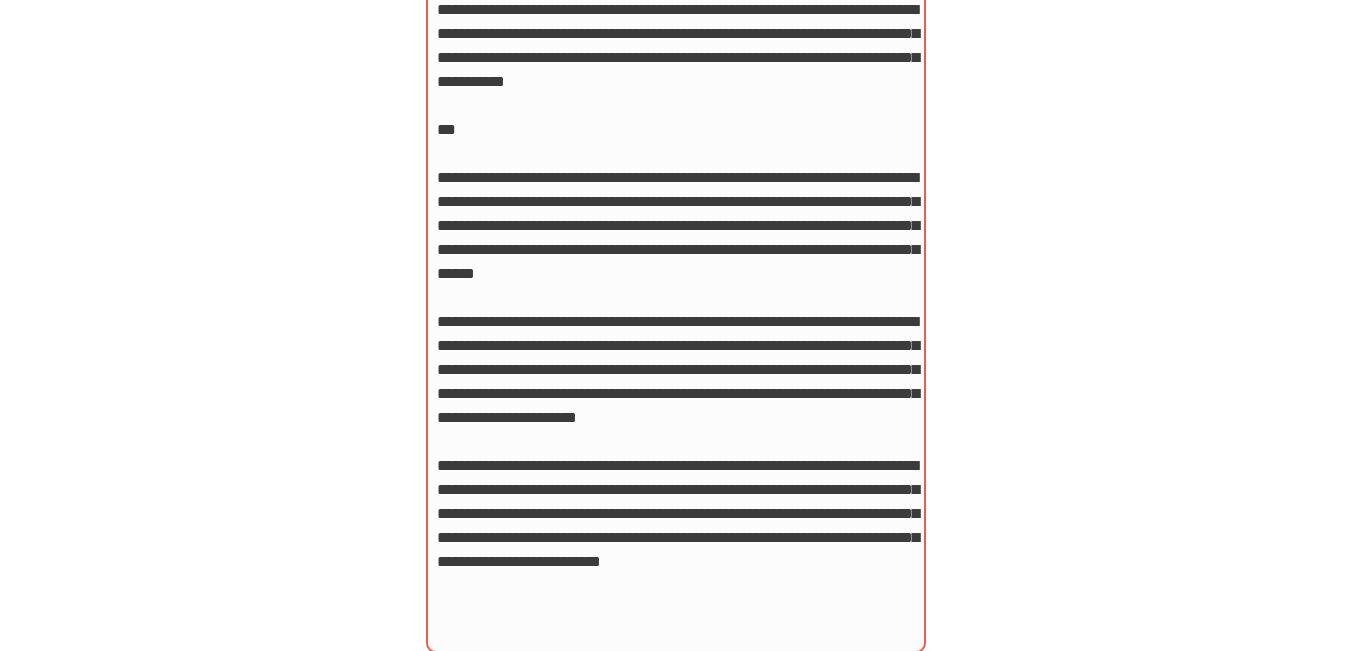 click at bounding box center [676, 320] 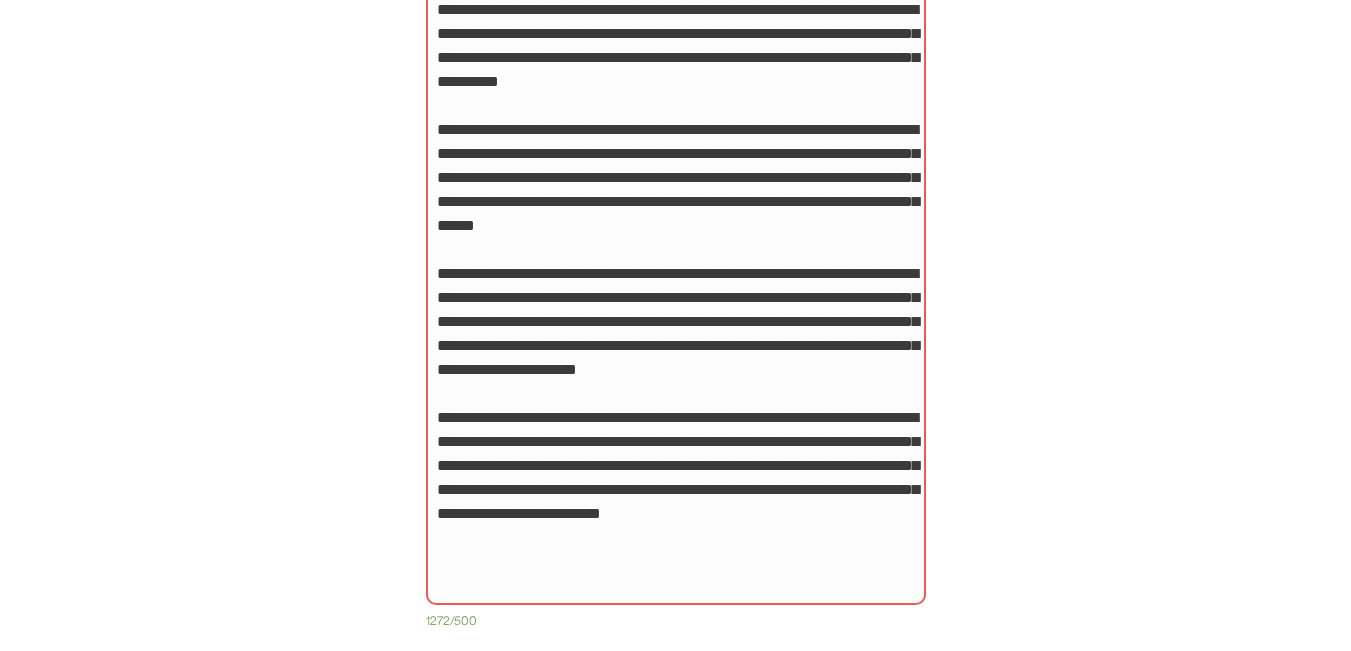 click at bounding box center (676, 296) 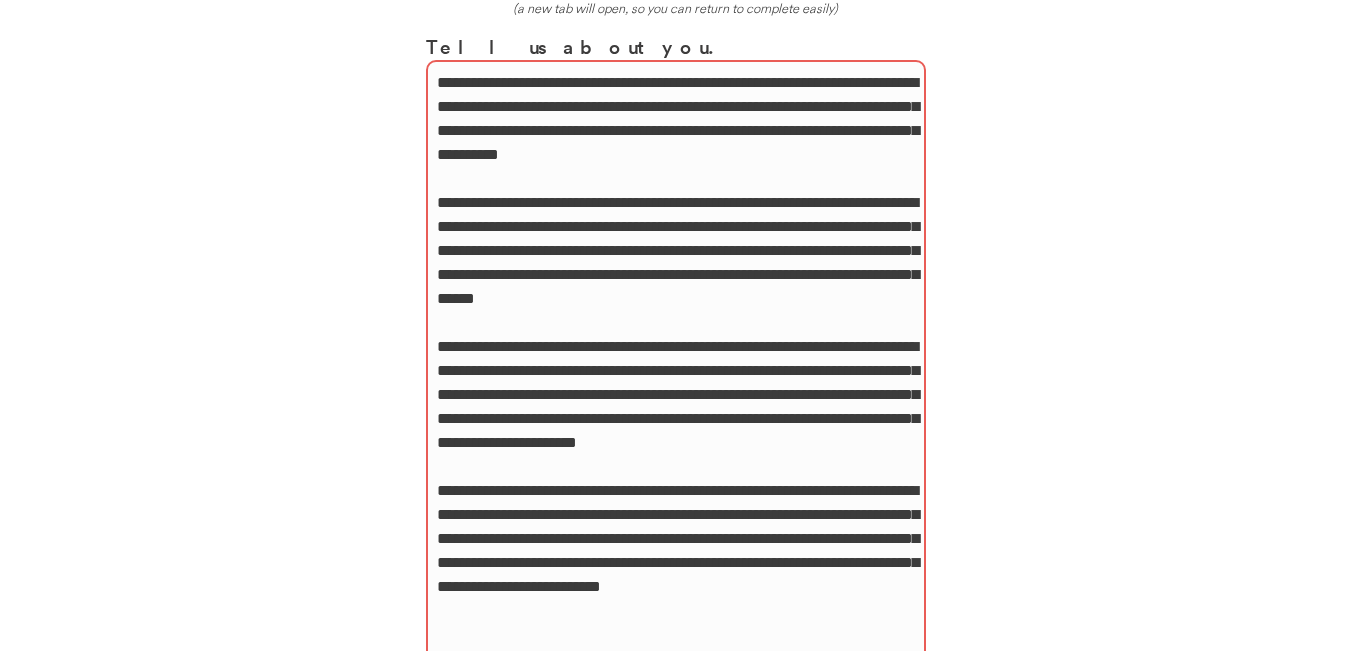 scroll, scrollTop: 345, scrollLeft: 0, axis: vertical 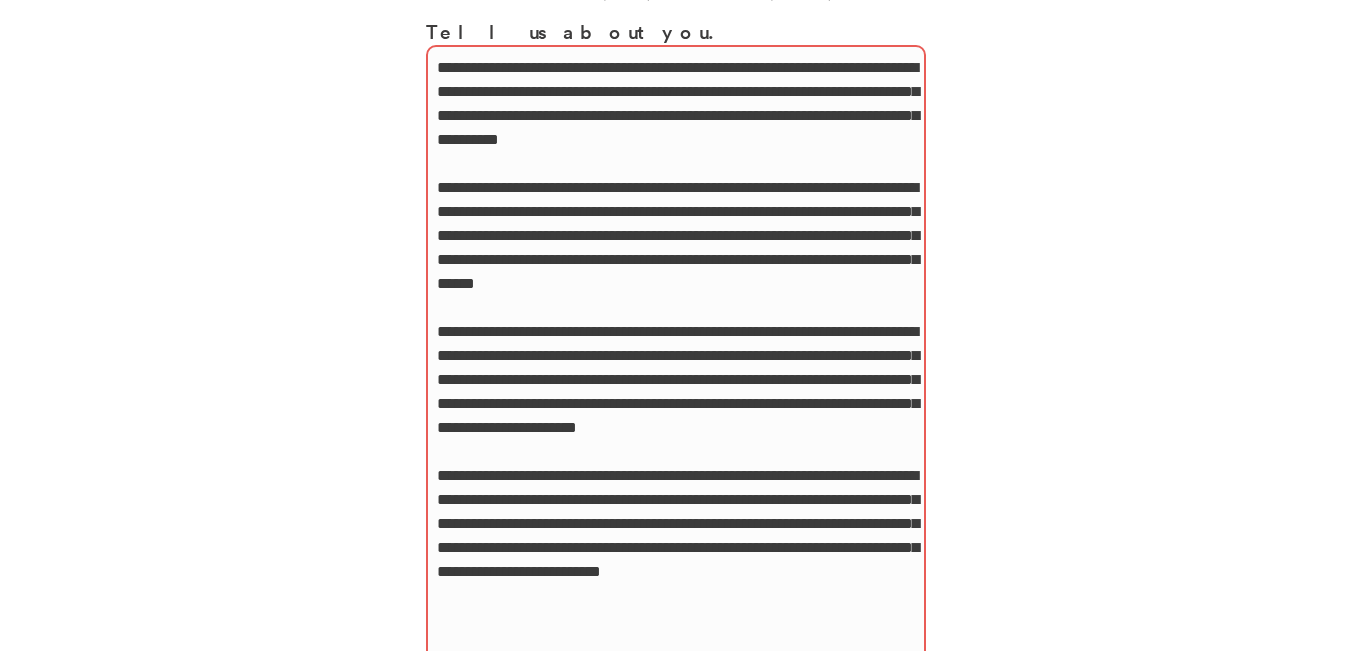 click at bounding box center [676, 354] 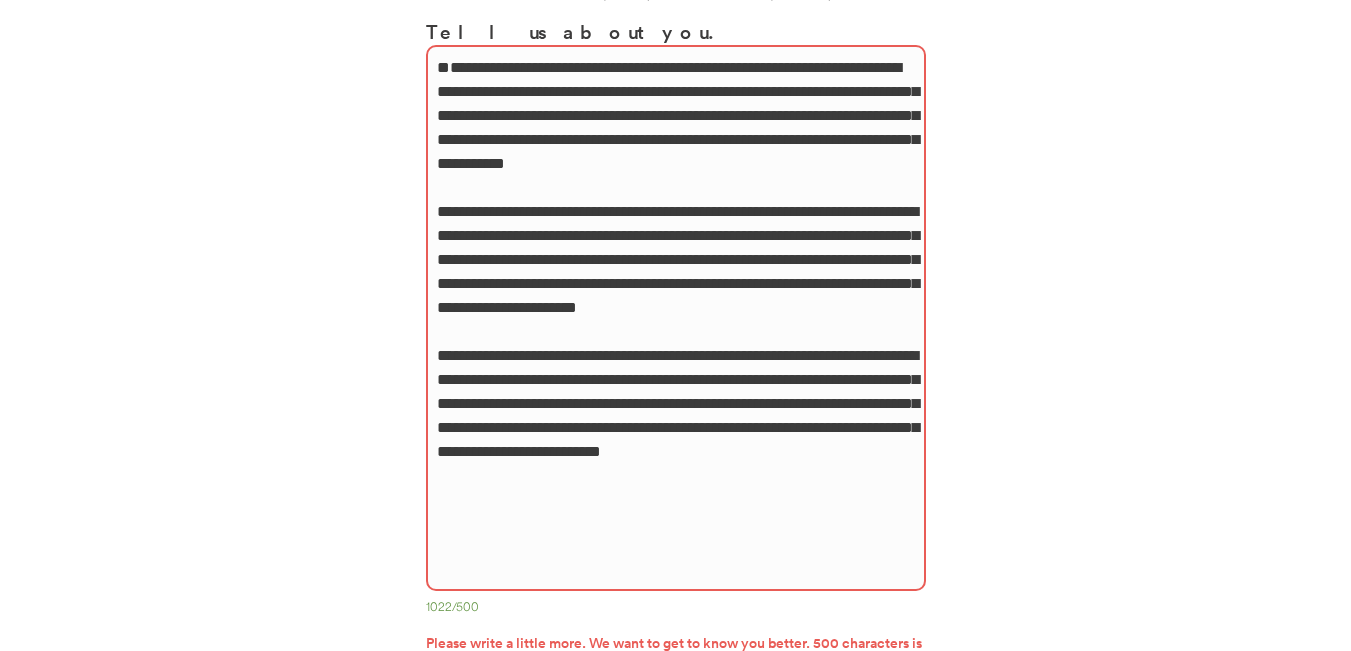 scroll, scrollTop: 438, scrollLeft: 0, axis: vertical 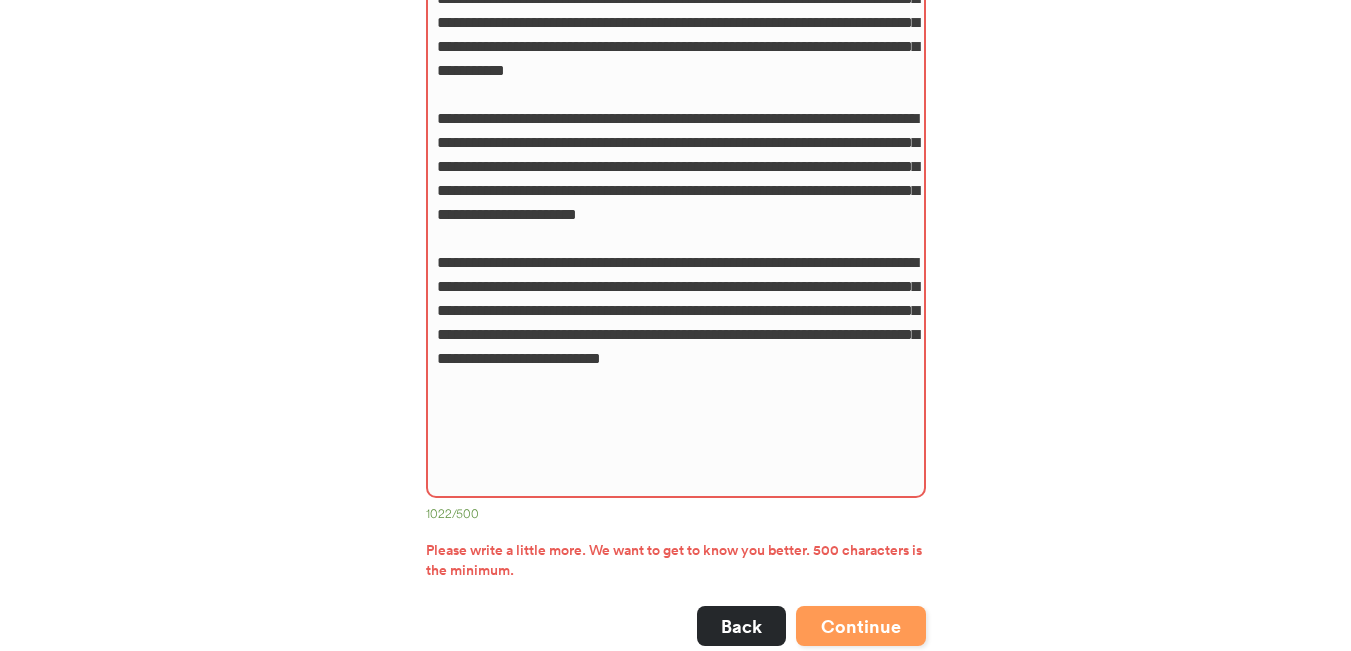 type on "**********" 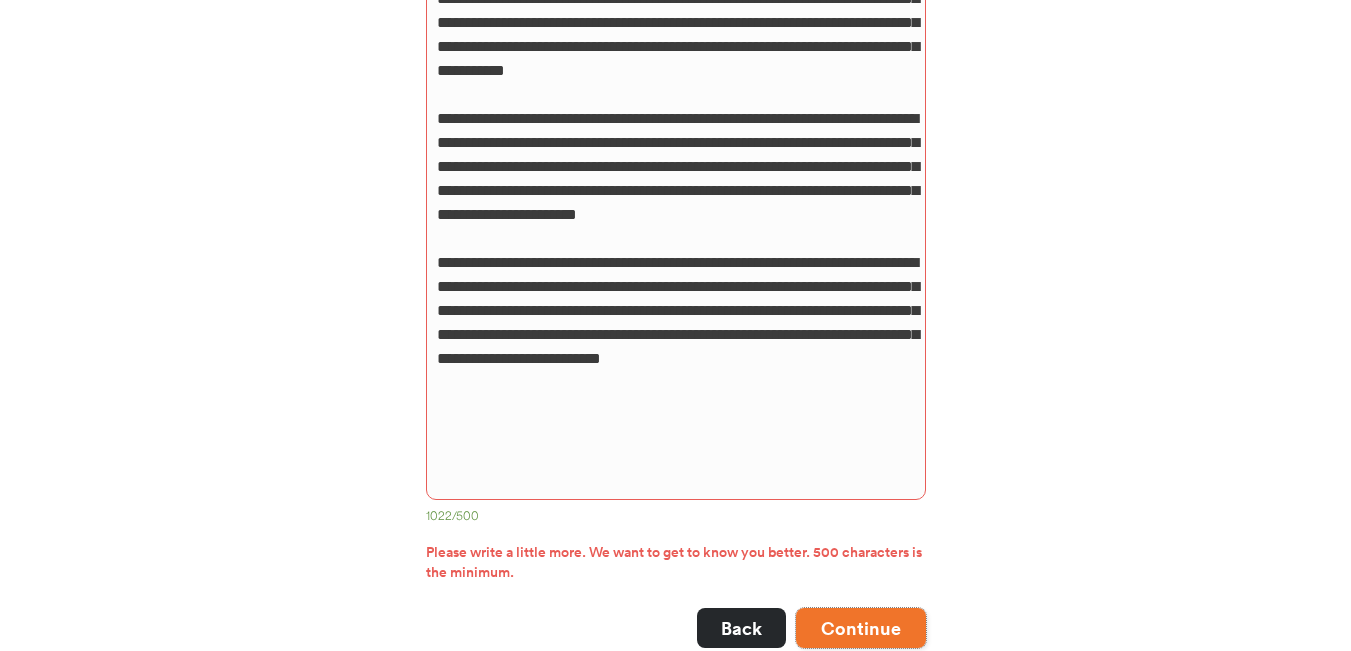click on "Continue" at bounding box center [861, 628] 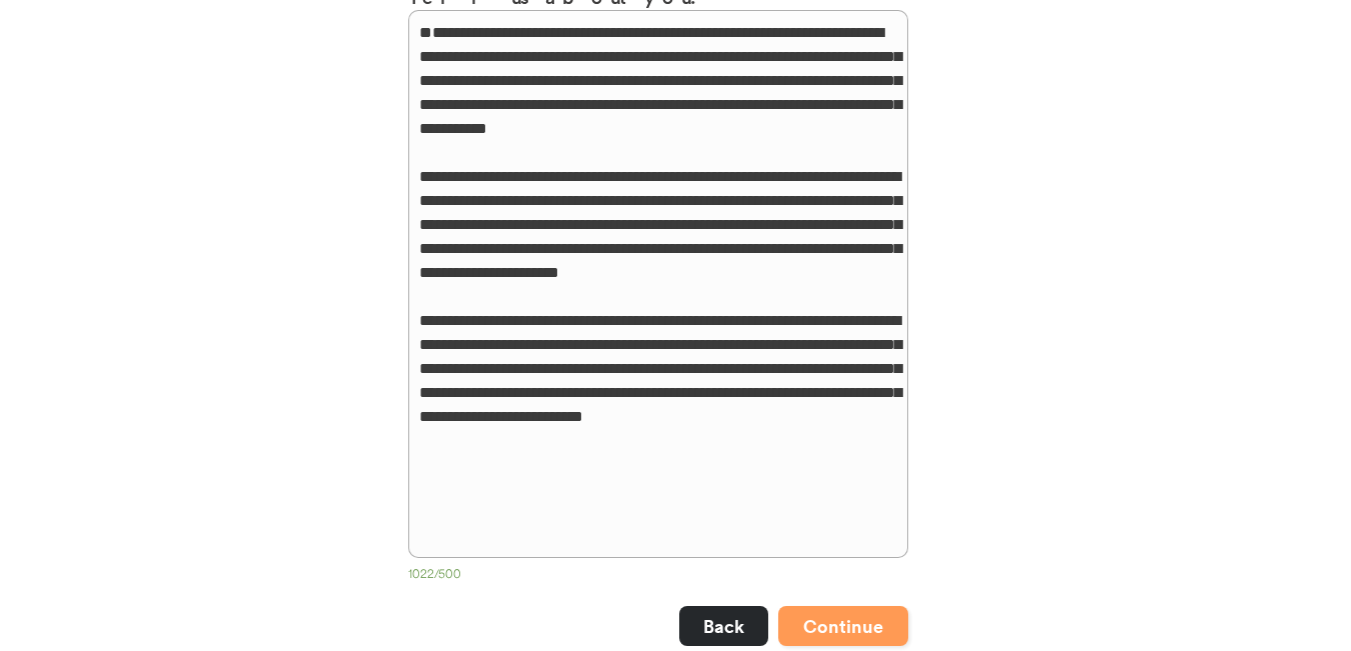 scroll, scrollTop: 0, scrollLeft: 0, axis: both 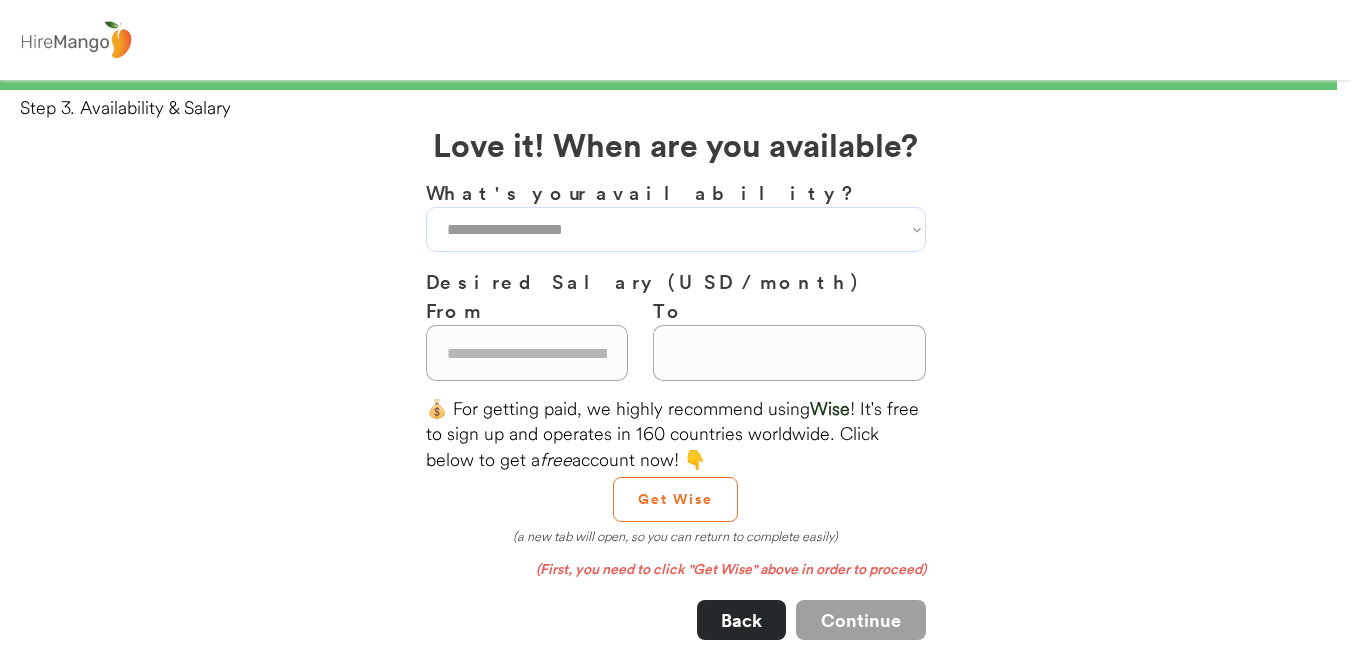 click on "**********" at bounding box center [676, 229] 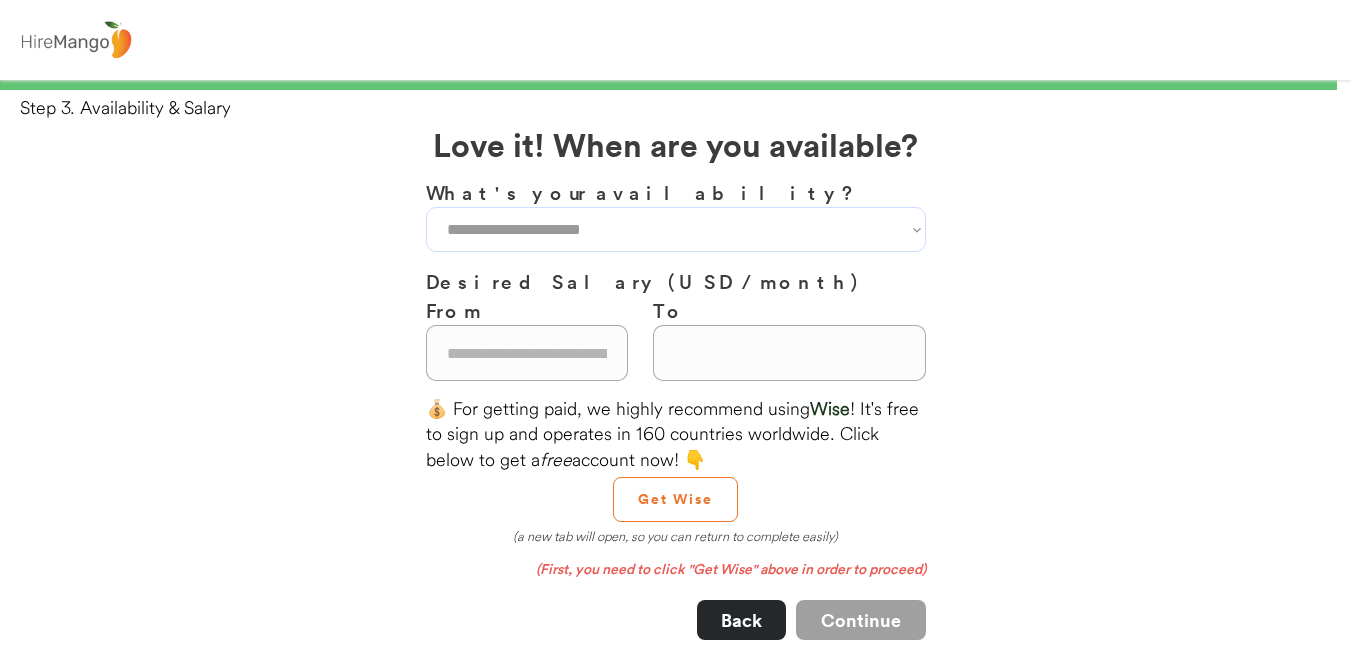 click on "**********" at bounding box center [676, 229] 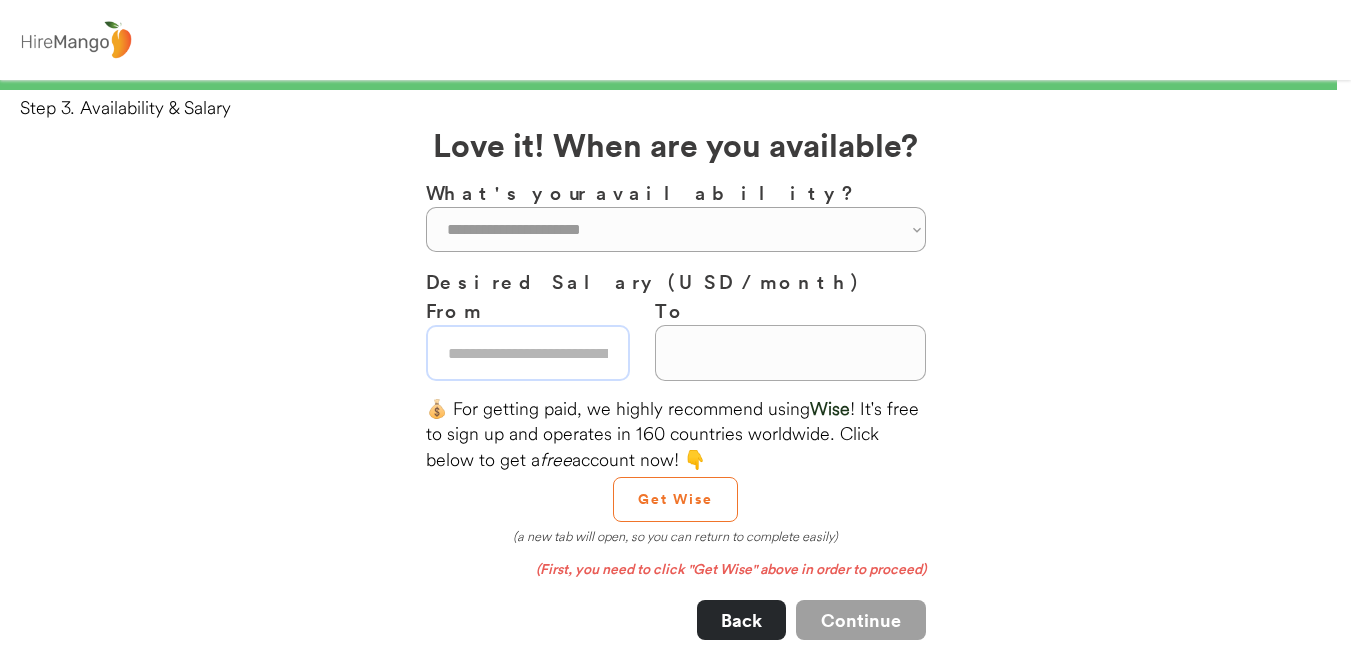 click at bounding box center [528, 353] 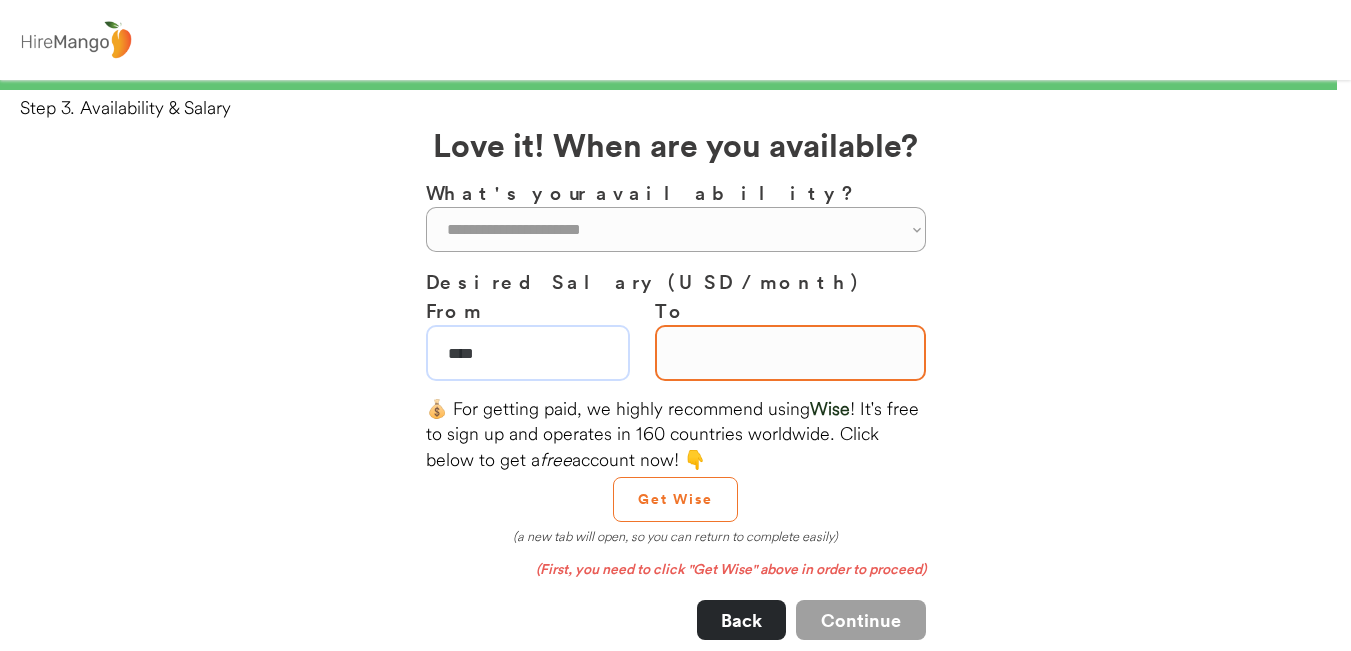 type on "****" 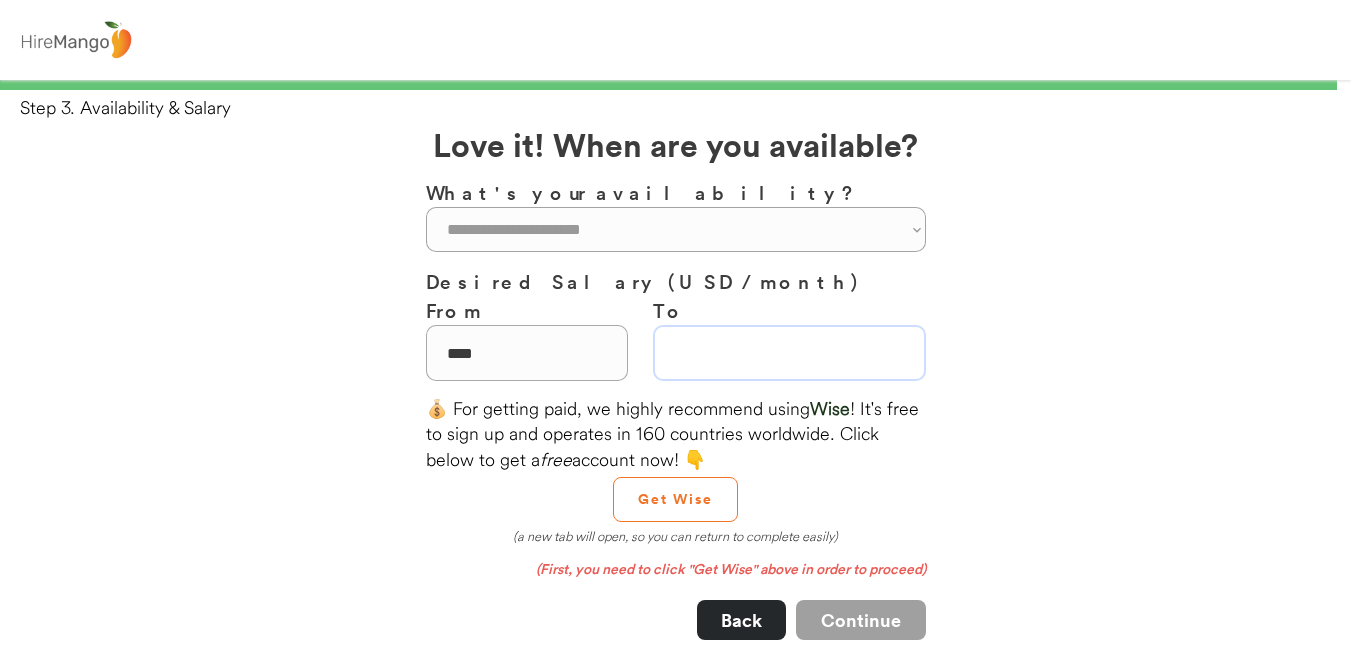 click at bounding box center (789, 353) 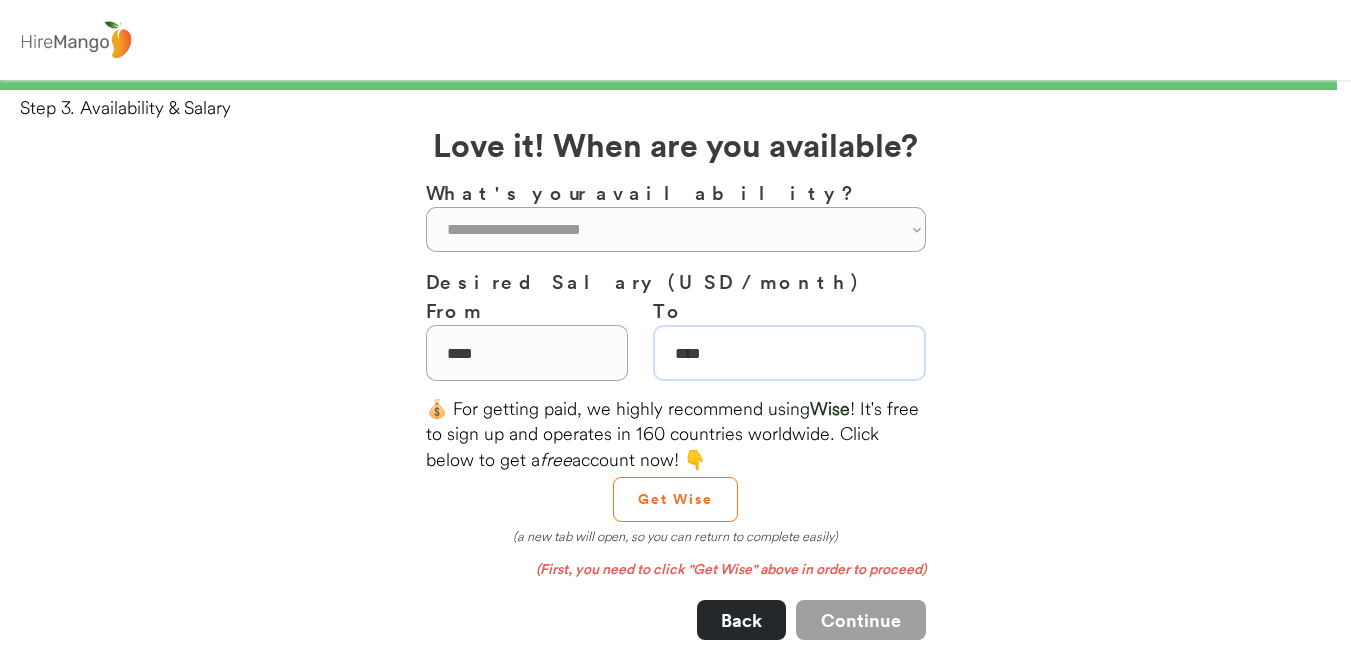 type on "****" 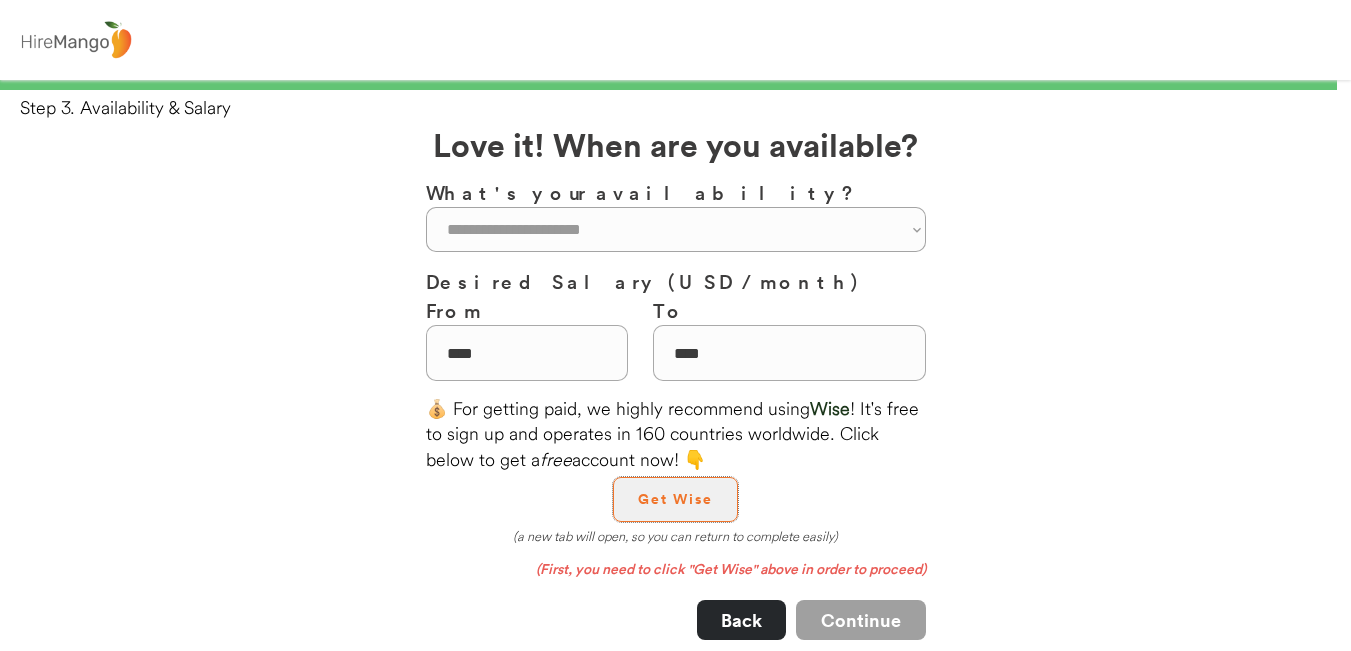 click on "Get Wise" at bounding box center (675, 499) 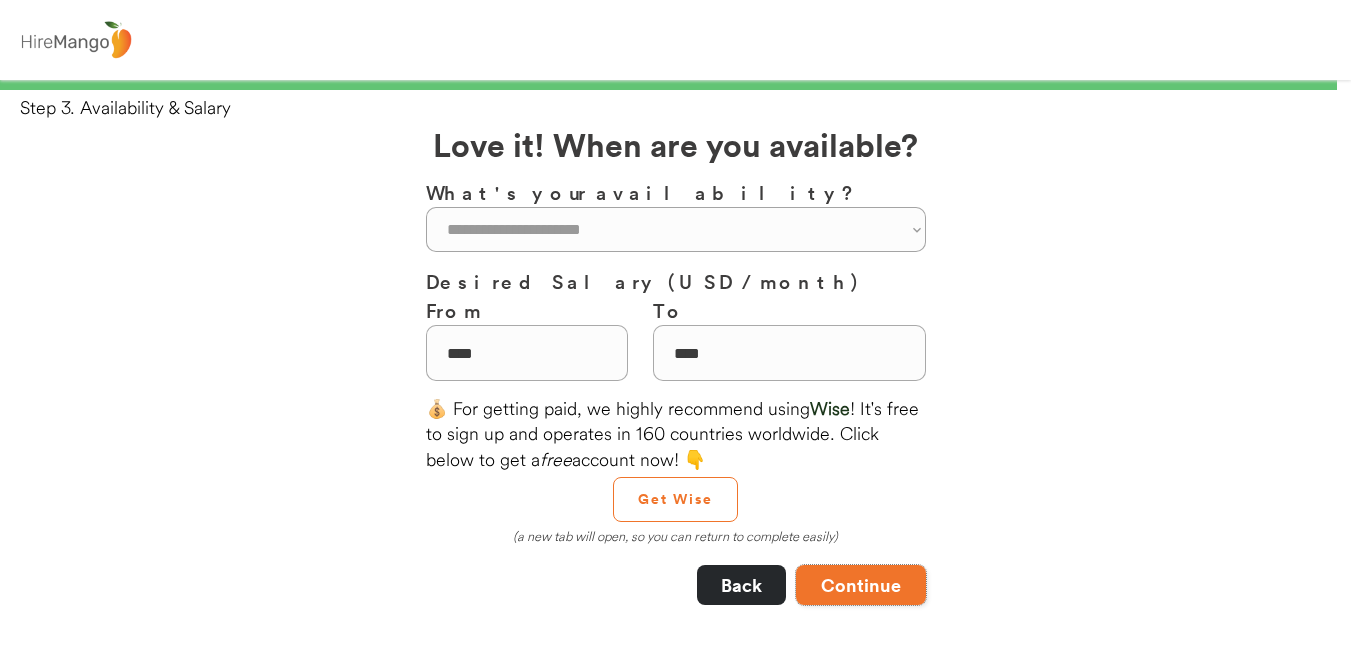 click on "Continue" at bounding box center [861, 585] 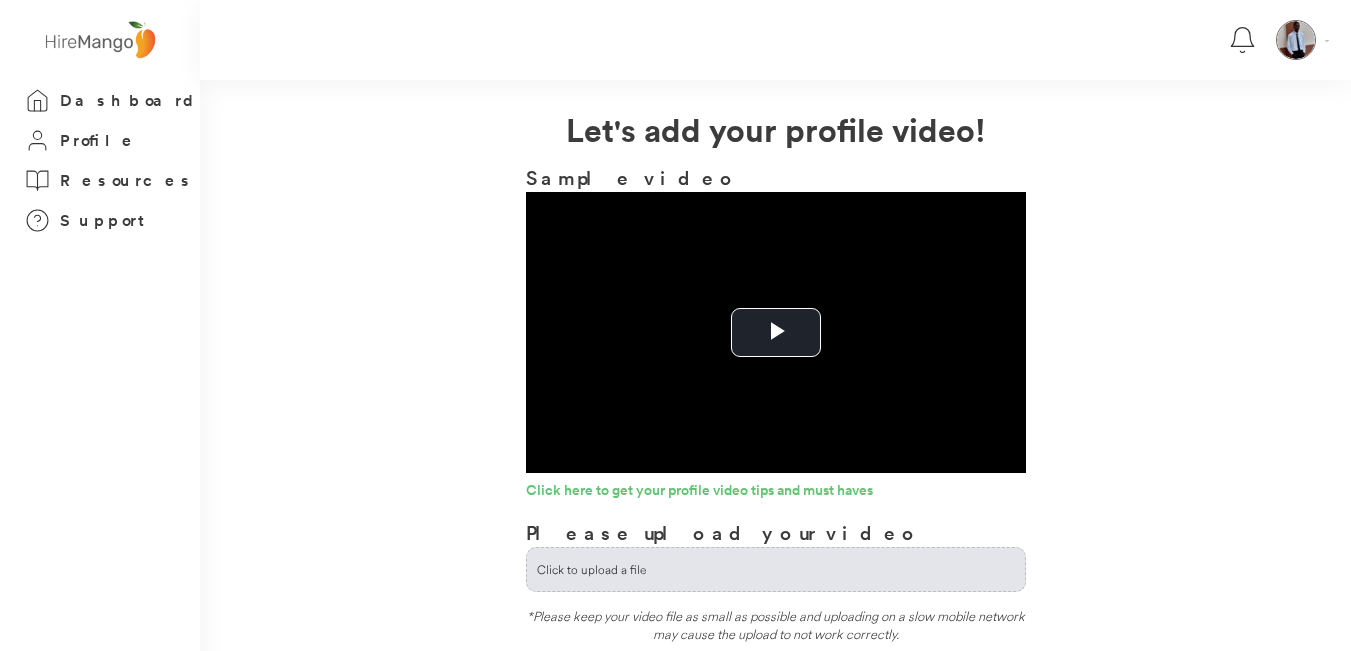 scroll, scrollTop: 0, scrollLeft: 0, axis: both 